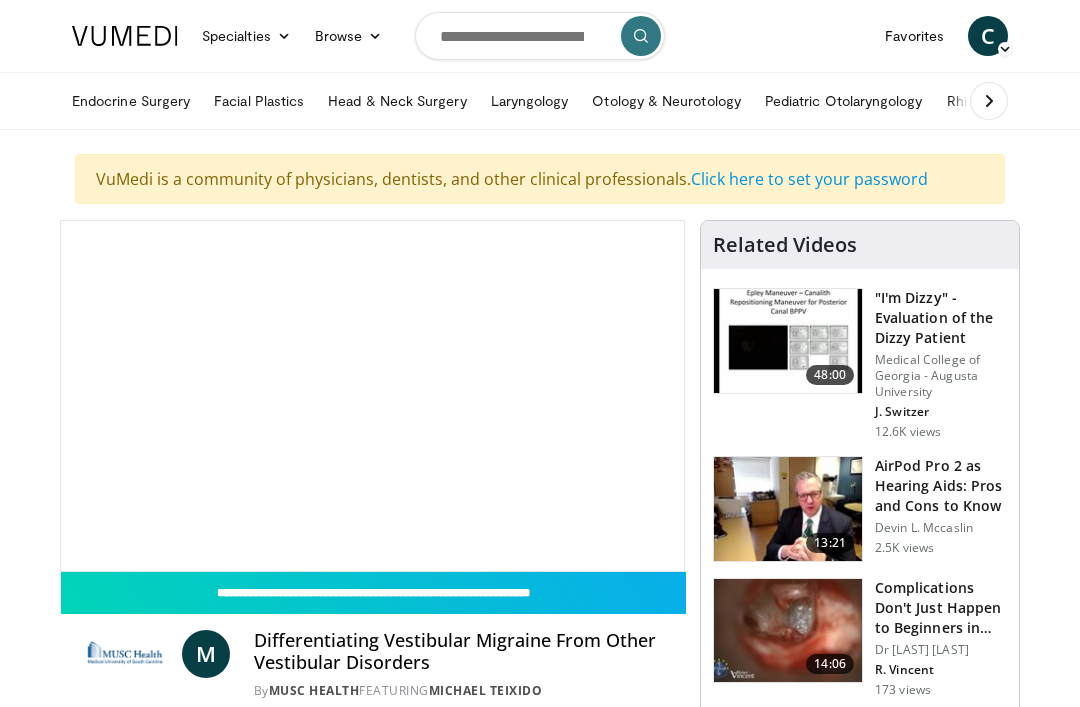 scroll, scrollTop: 0, scrollLeft: 0, axis: both 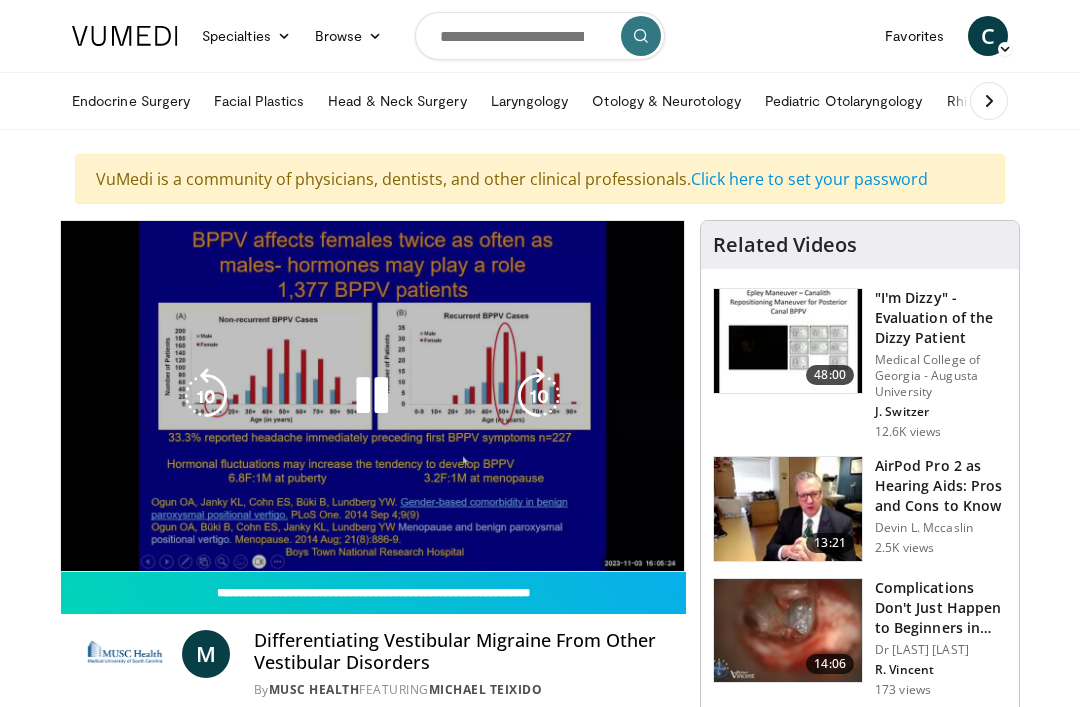 click on "Current Time  0:08 / Duration  2:08:04" at bounding box center (372, 542) 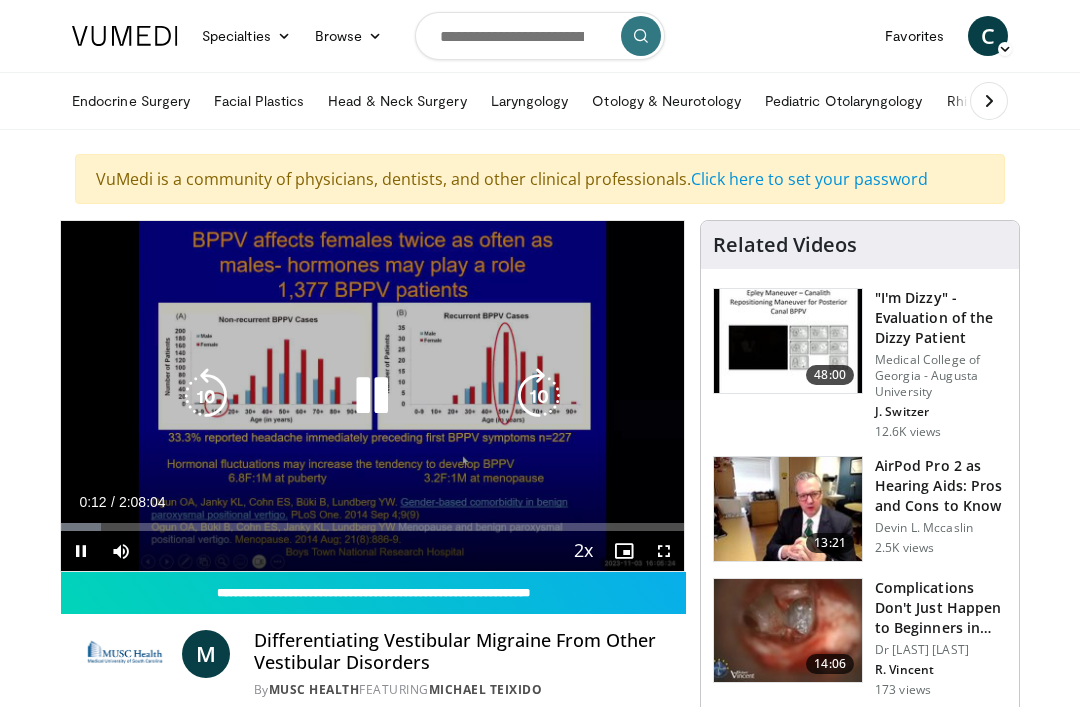 click at bounding box center [539, 396] 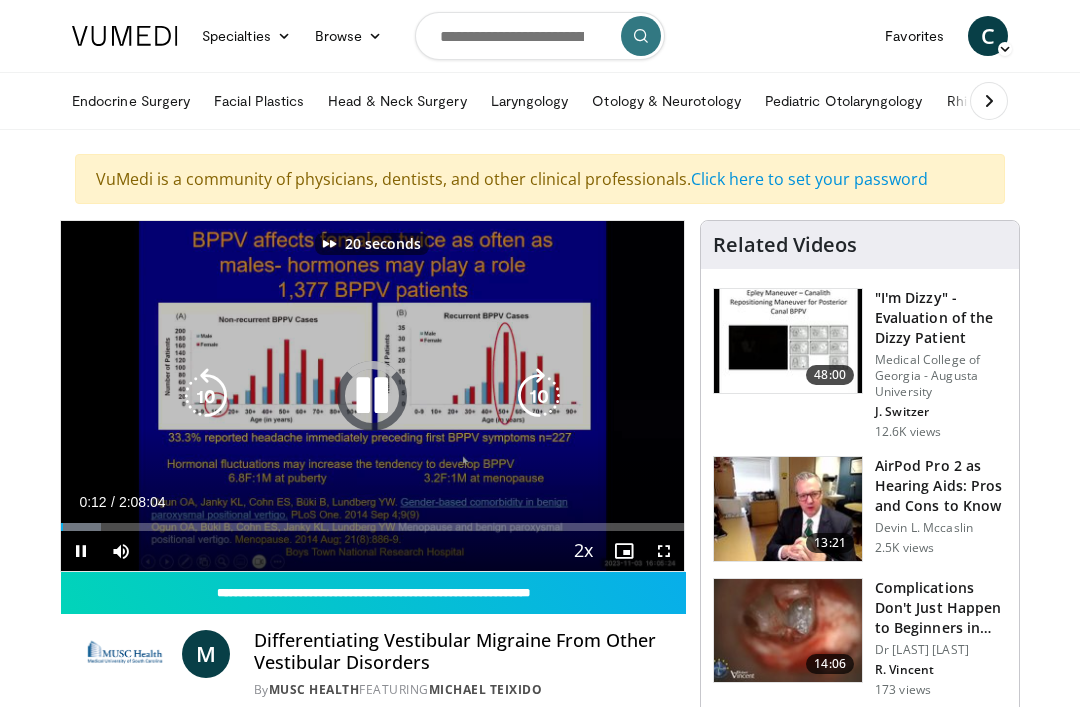 click at bounding box center (539, 396) 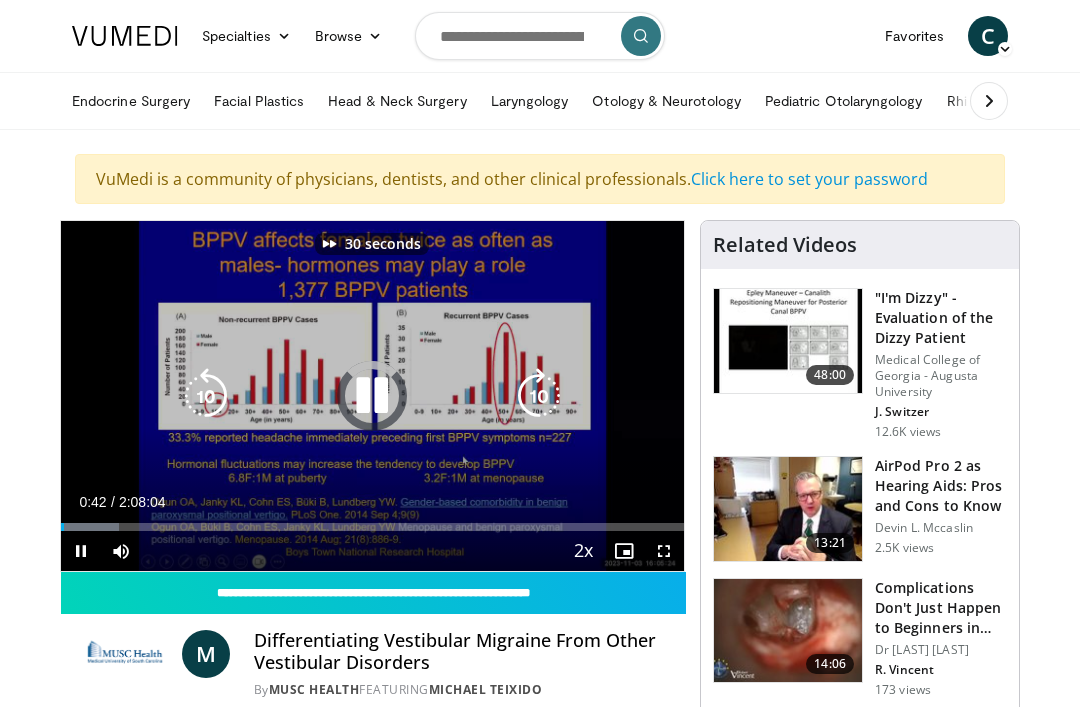 click at bounding box center (539, 396) 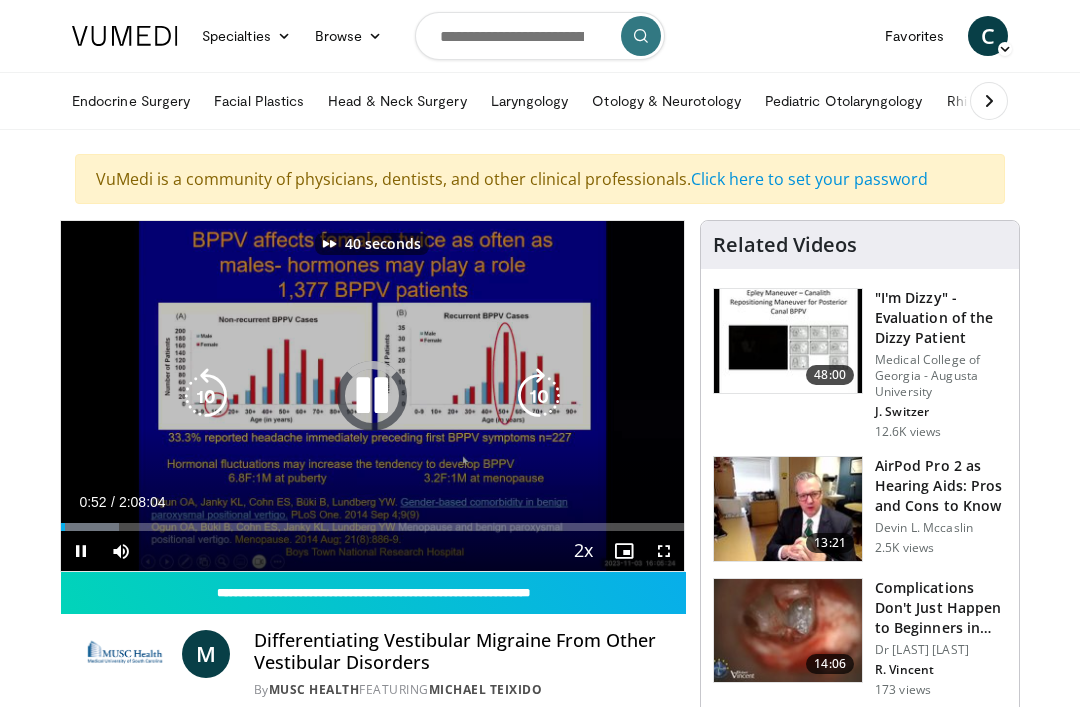 click at bounding box center [539, 396] 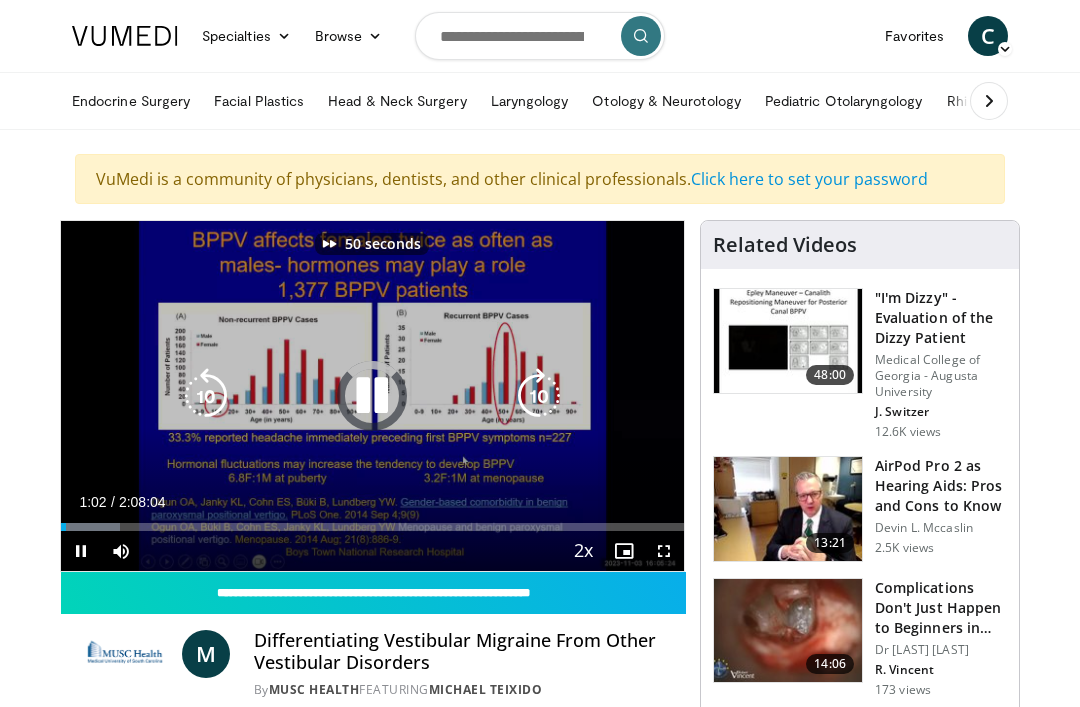 click at bounding box center (539, 396) 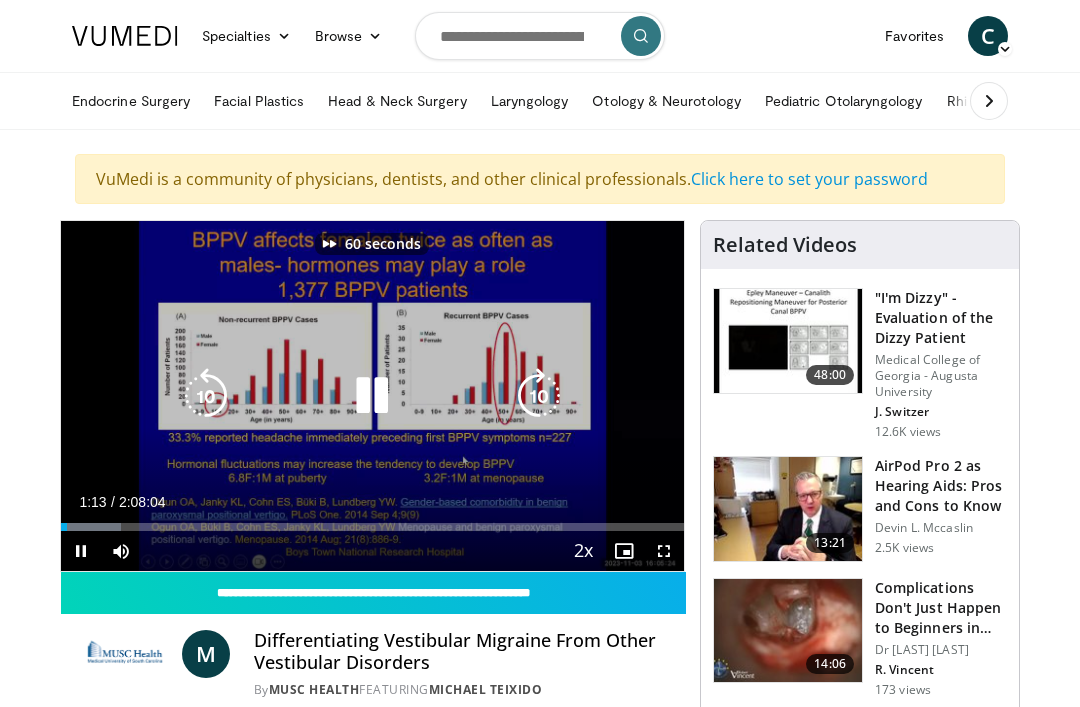click at bounding box center [539, 396] 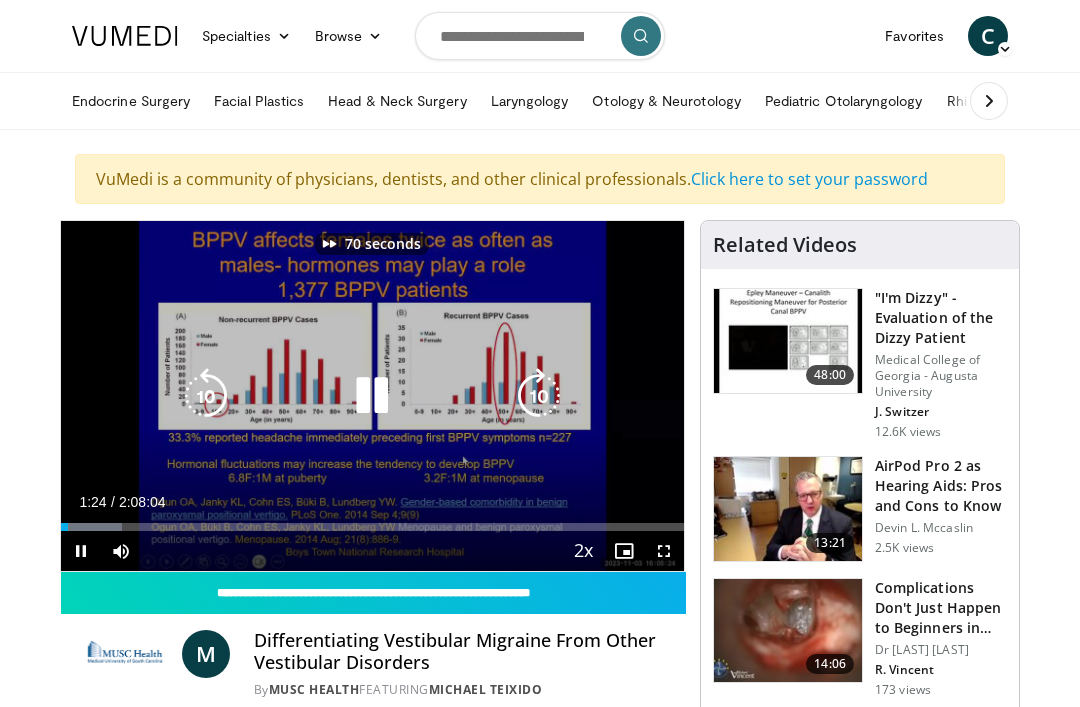 click at bounding box center [539, 396] 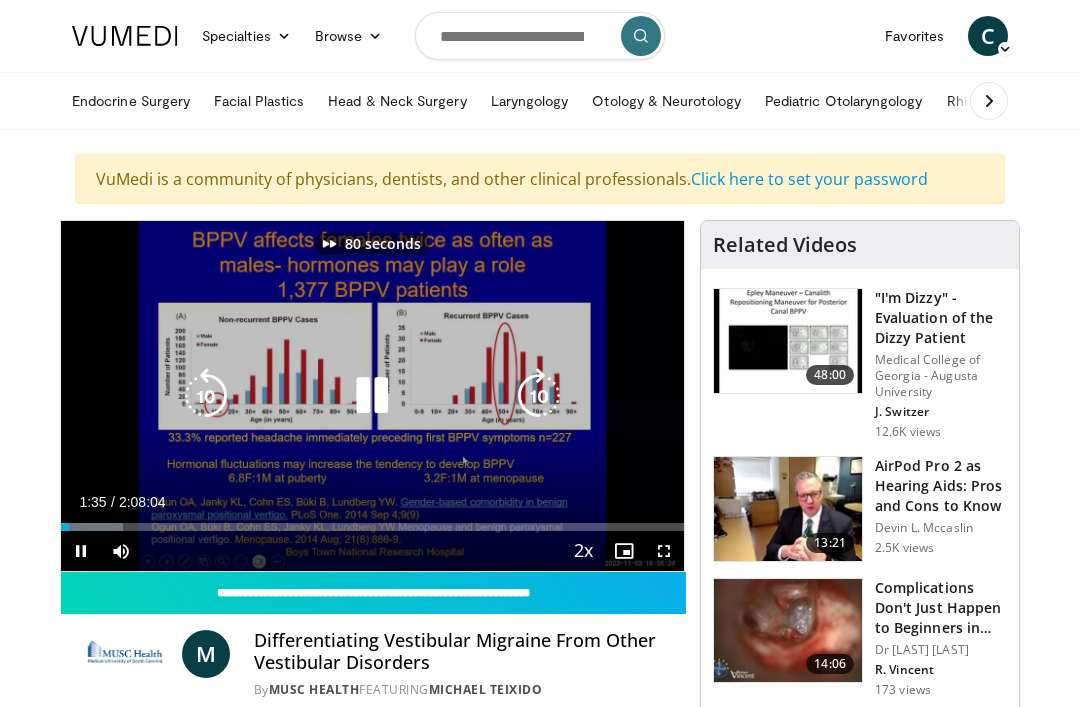 click at bounding box center (539, 396) 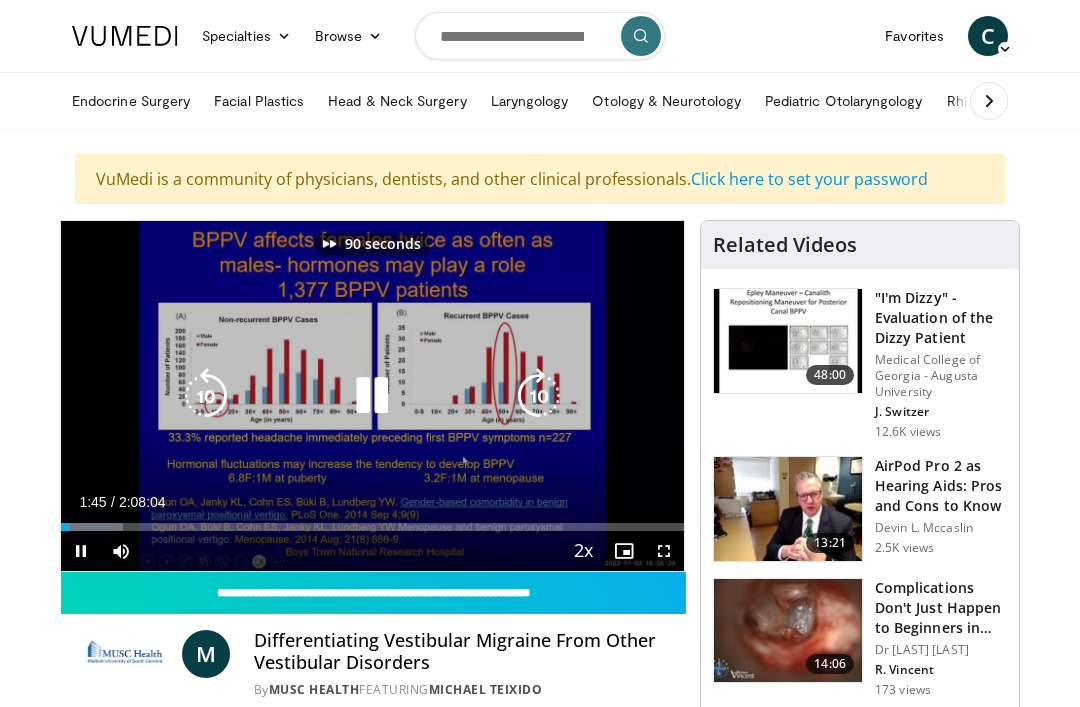 click at bounding box center (539, 396) 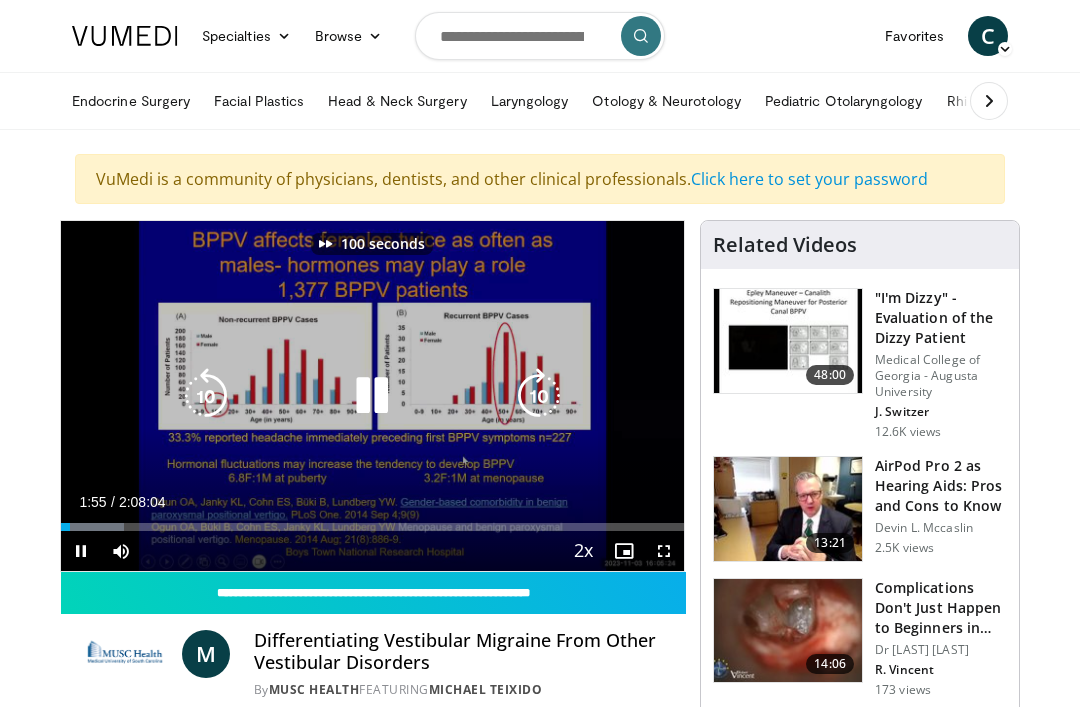 click at bounding box center [539, 396] 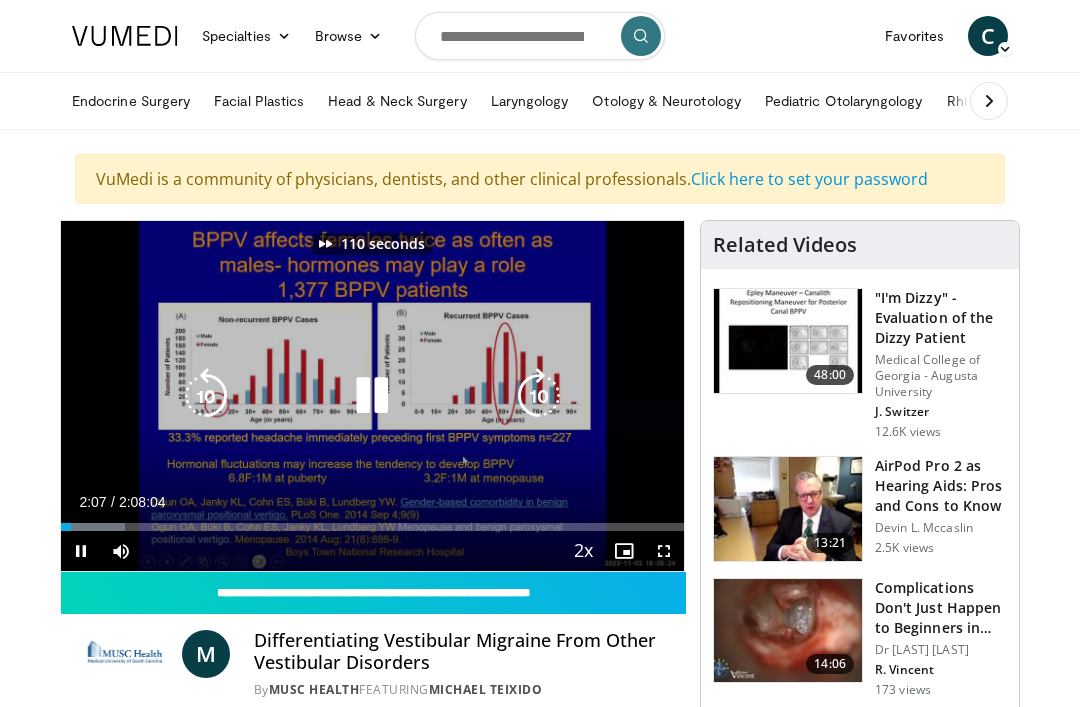 click at bounding box center (539, 396) 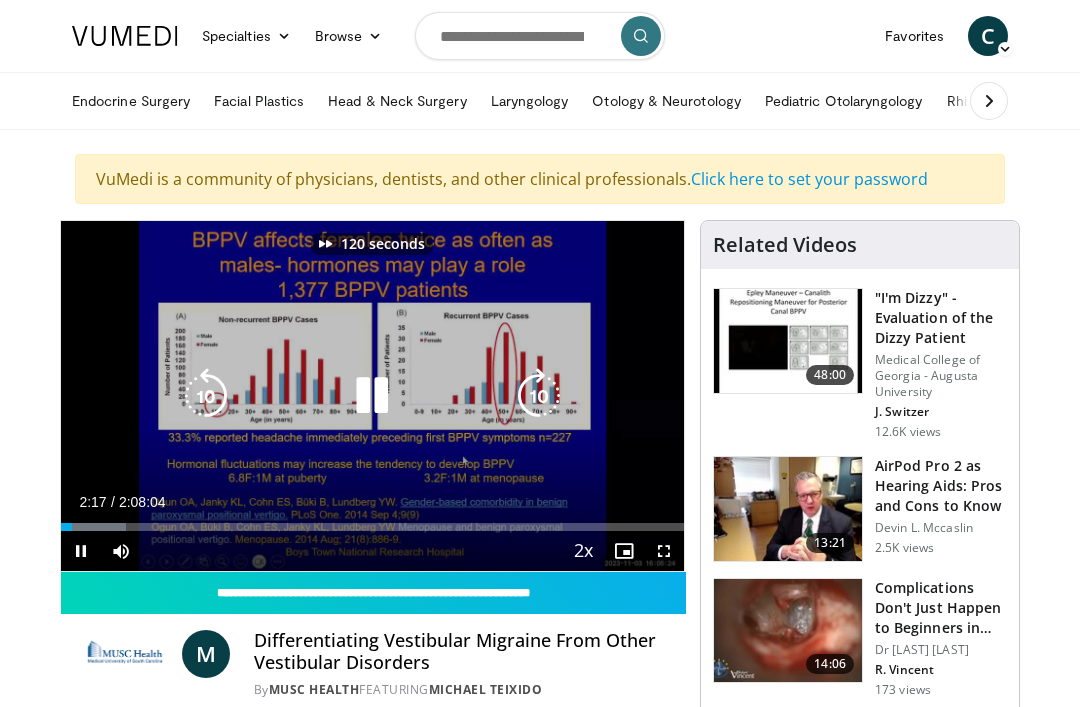 click at bounding box center (539, 396) 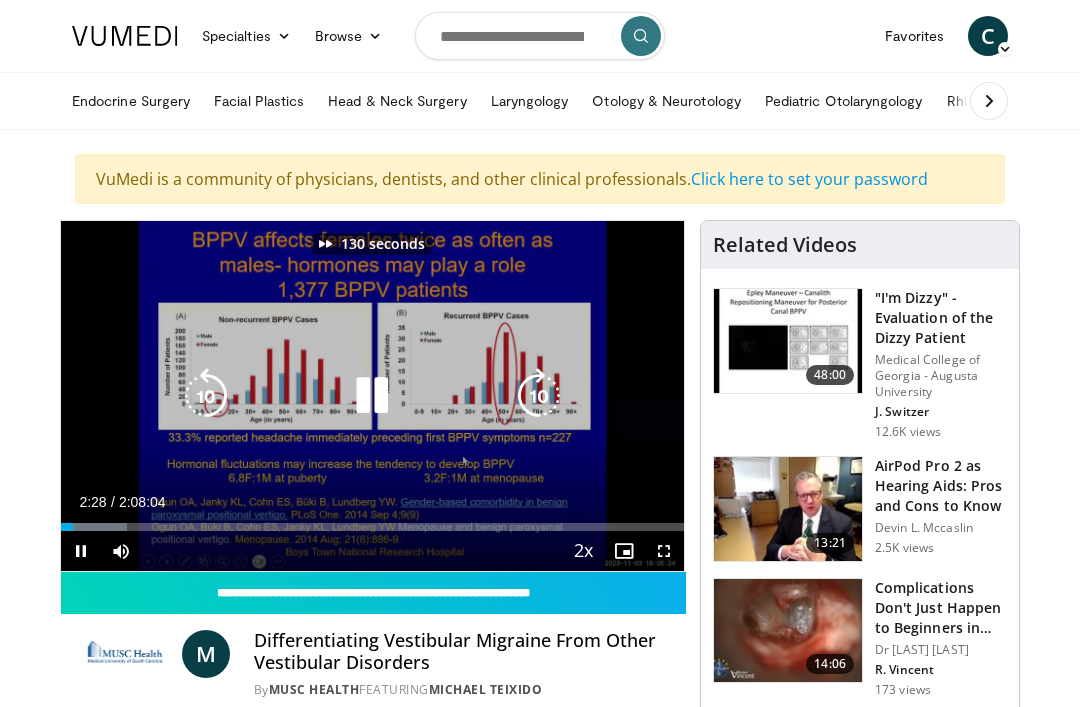 click at bounding box center (539, 396) 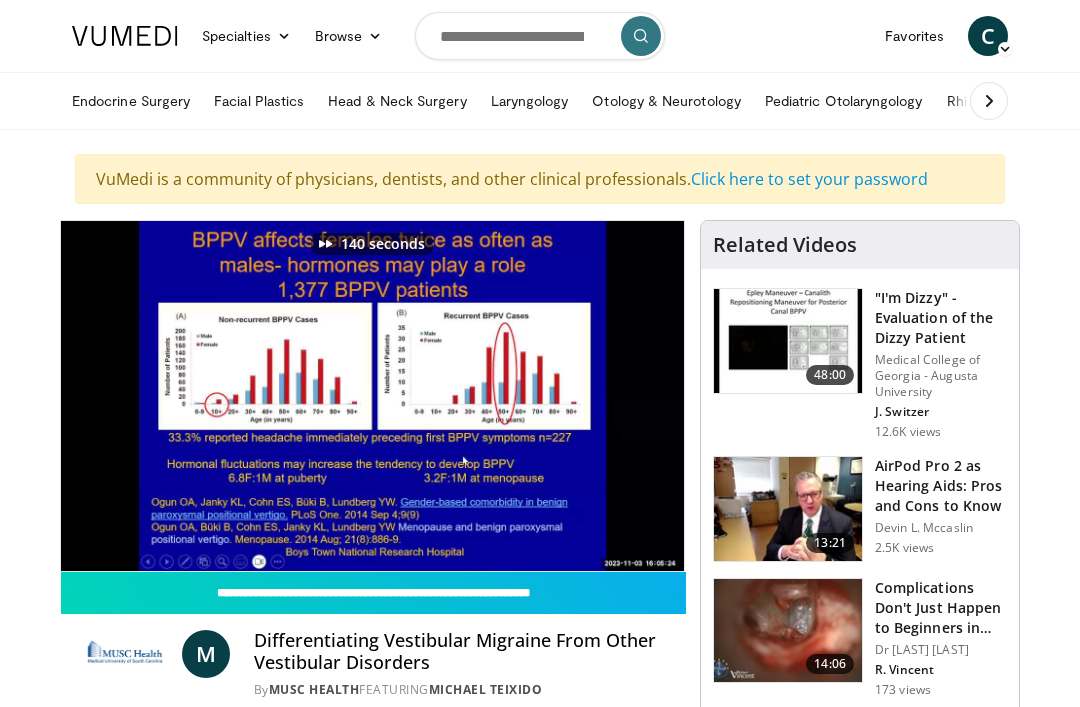 click on "140 seconds
Tap to unmute" at bounding box center (372, 396) 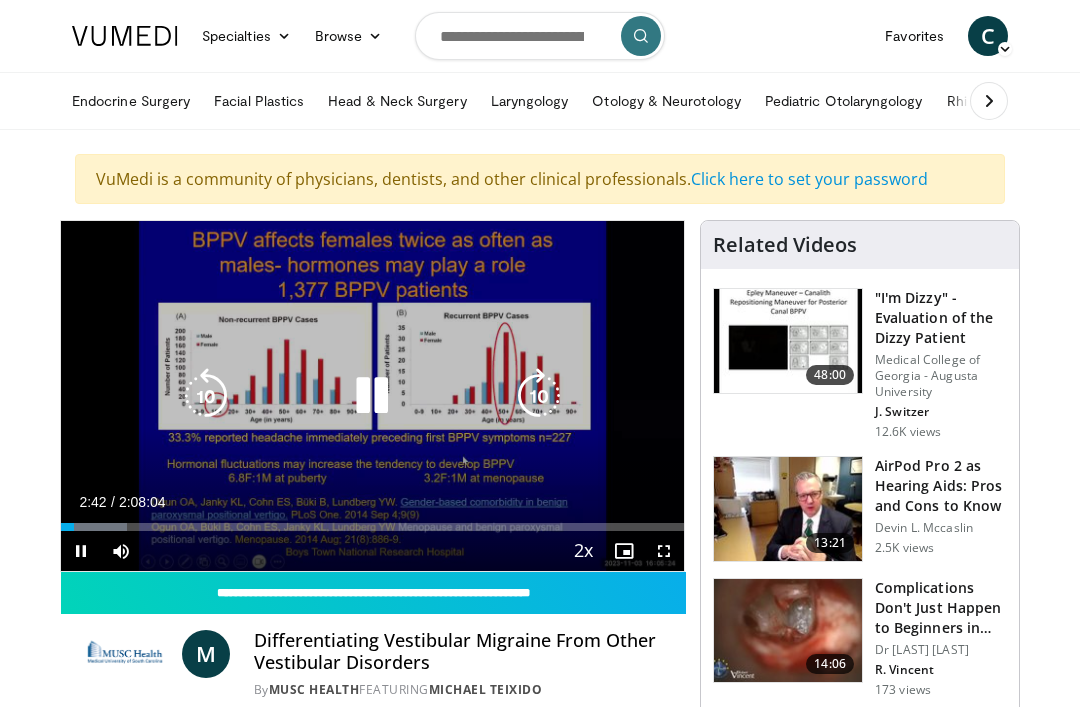 click on "140 seconds
Tap to unmute" at bounding box center [372, 396] 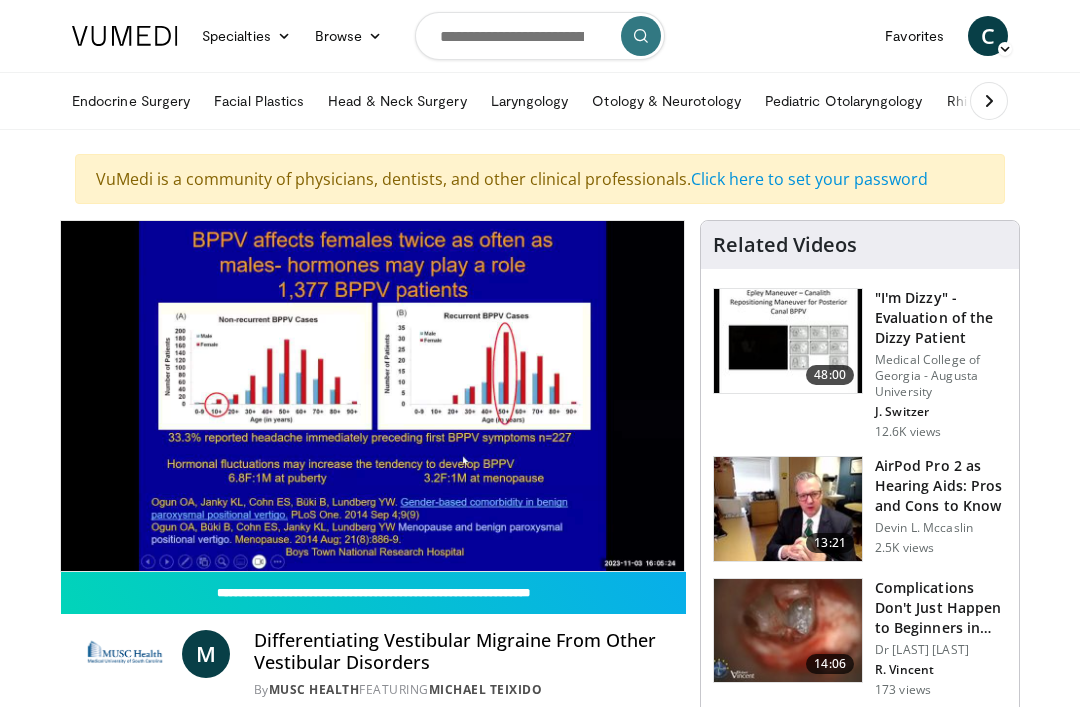 click on "140 seconds
Tap to unmute" at bounding box center (372, 396) 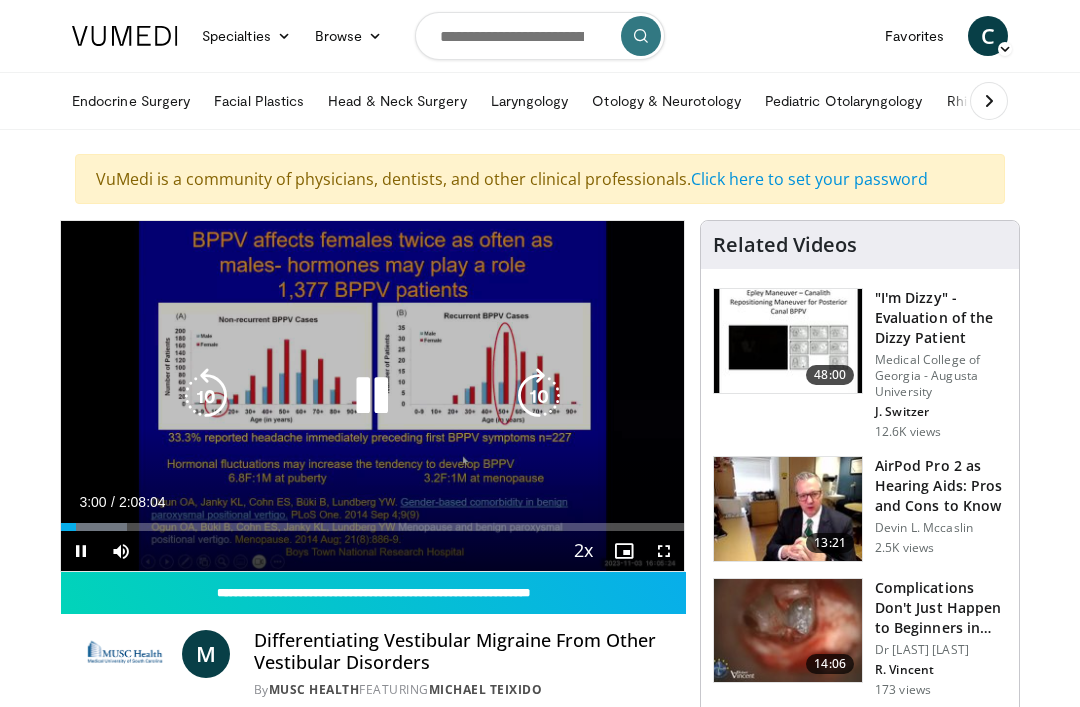 click at bounding box center (539, 396) 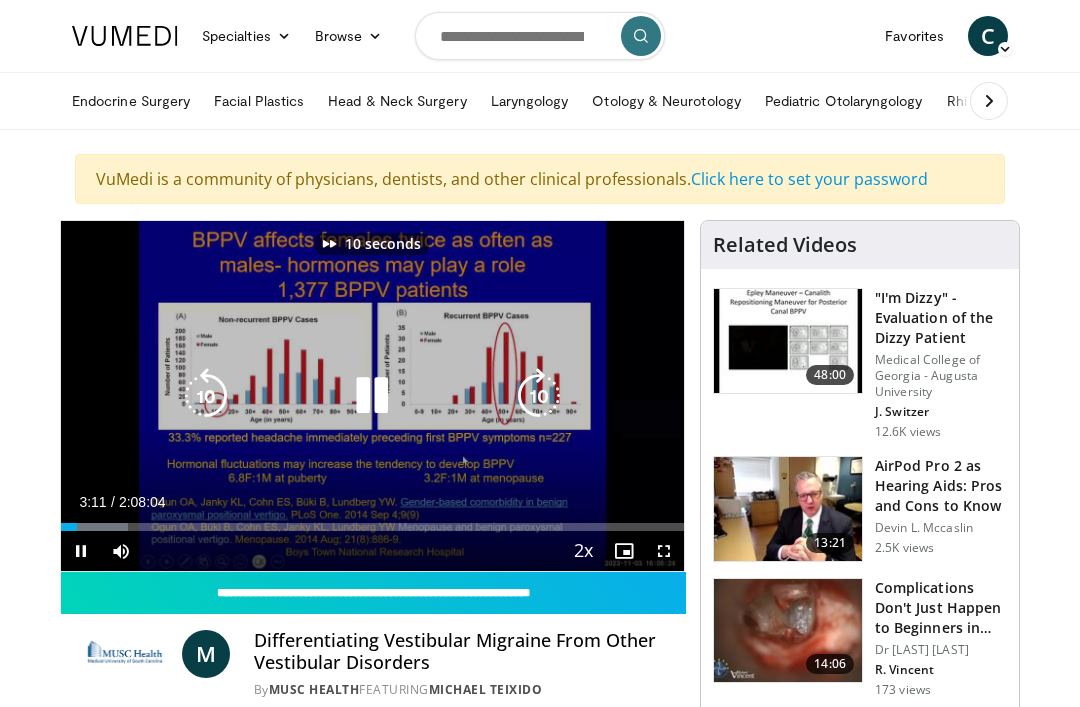 click at bounding box center (539, 396) 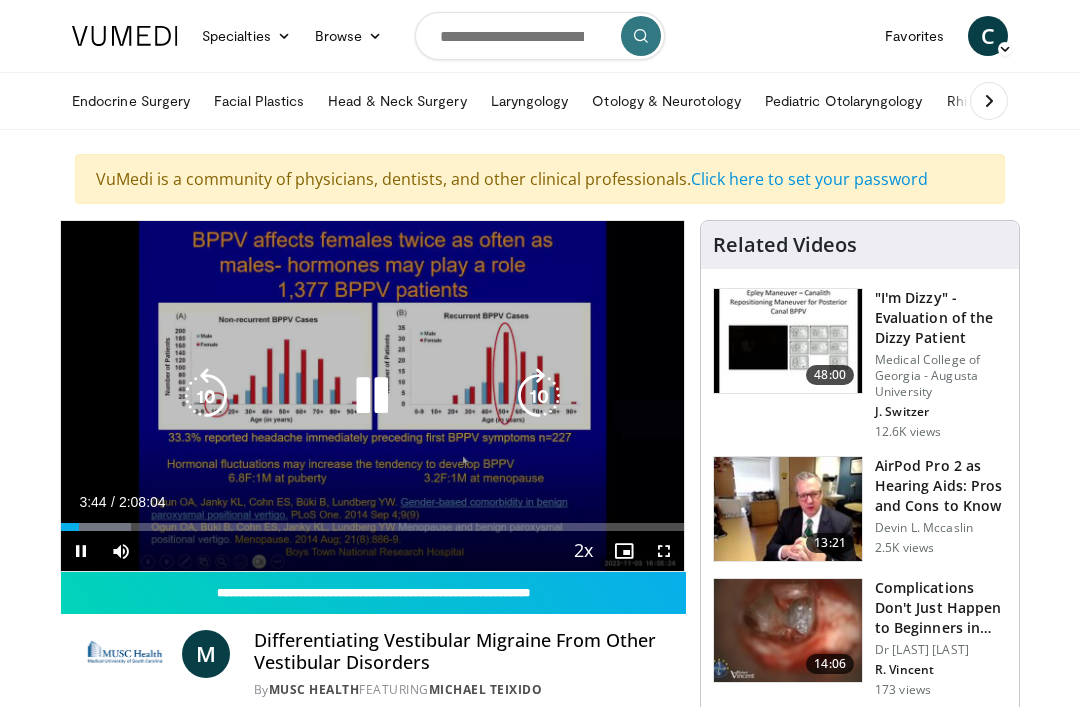 click at bounding box center (539, 396) 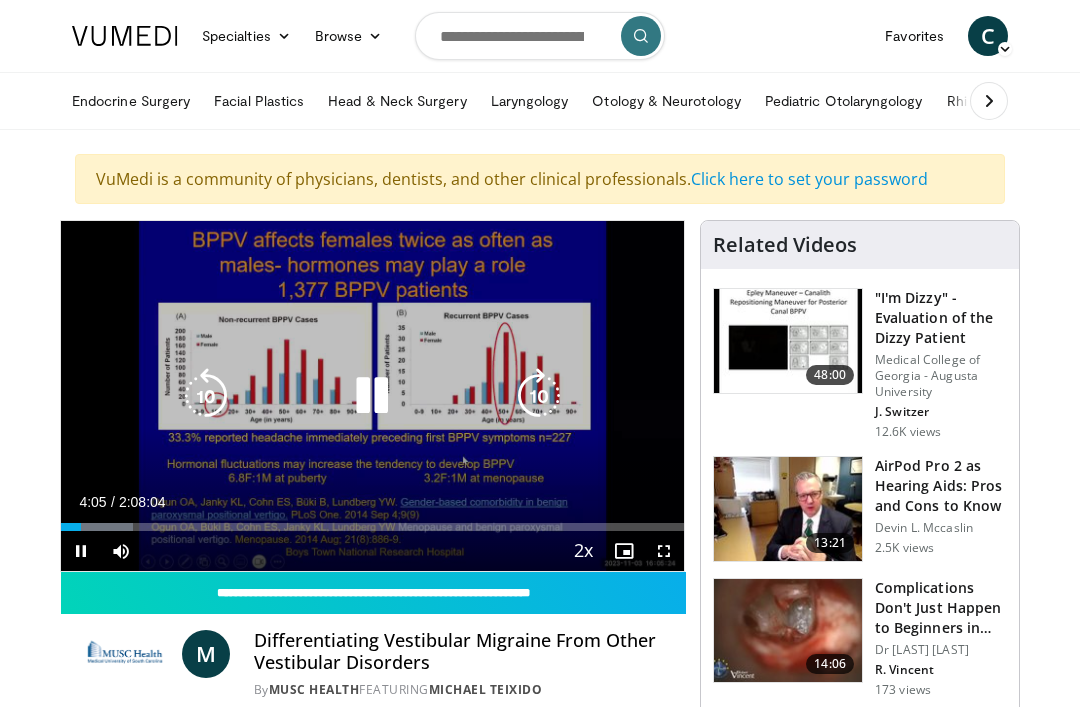 click at bounding box center [539, 396] 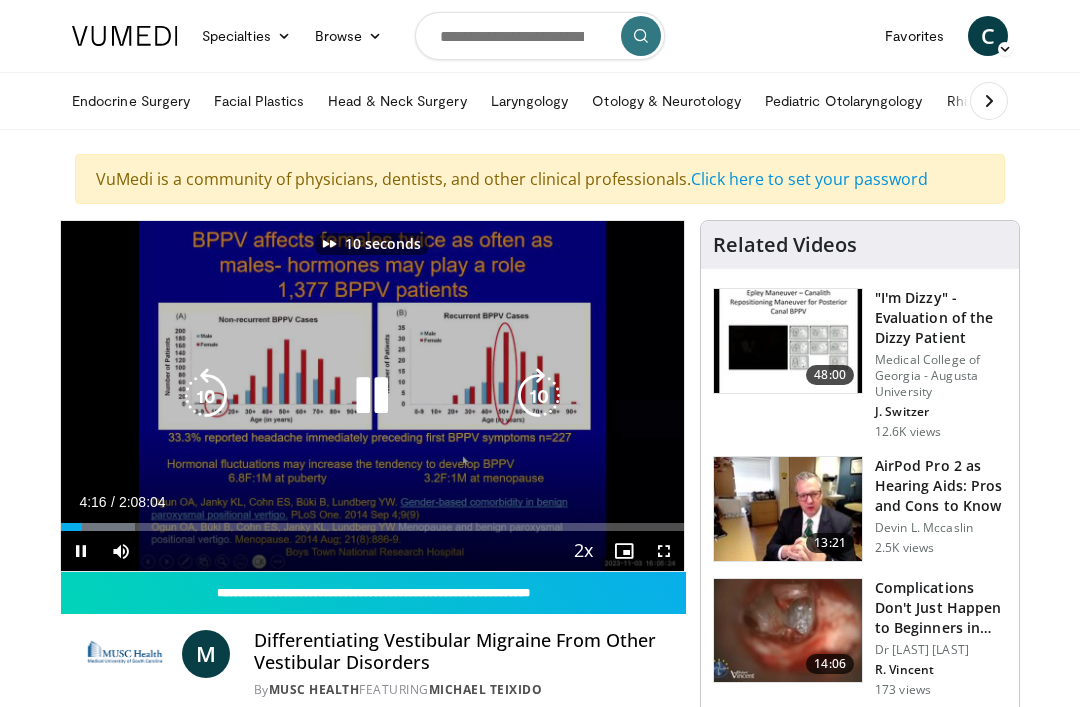 click at bounding box center [539, 396] 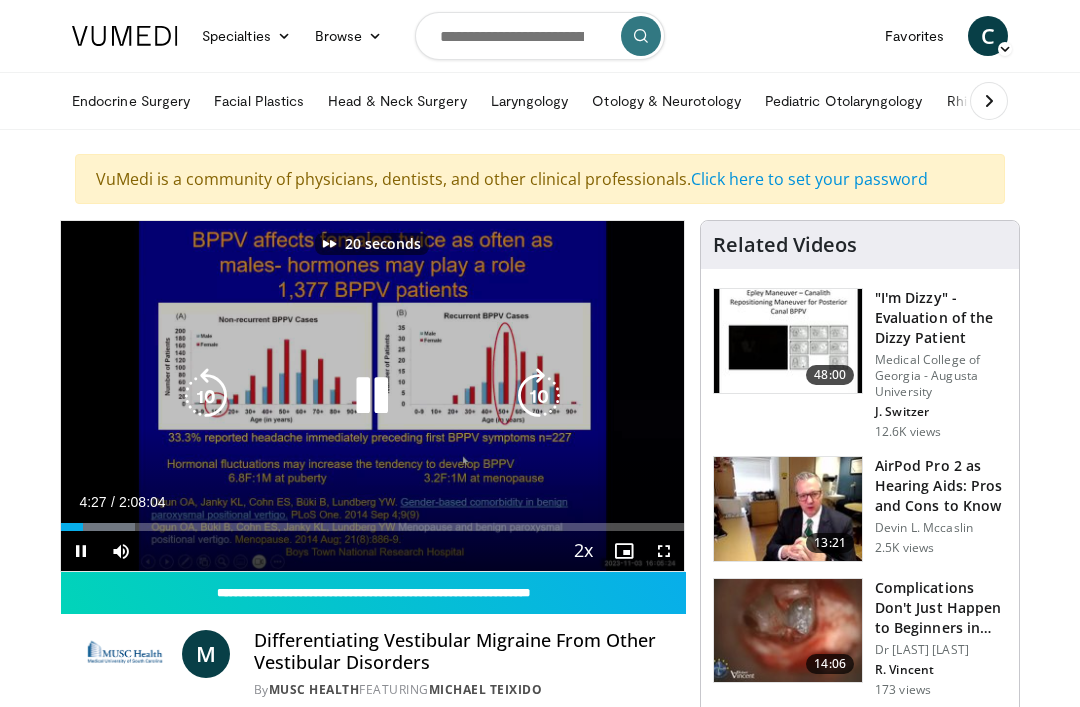 click at bounding box center (539, 396) 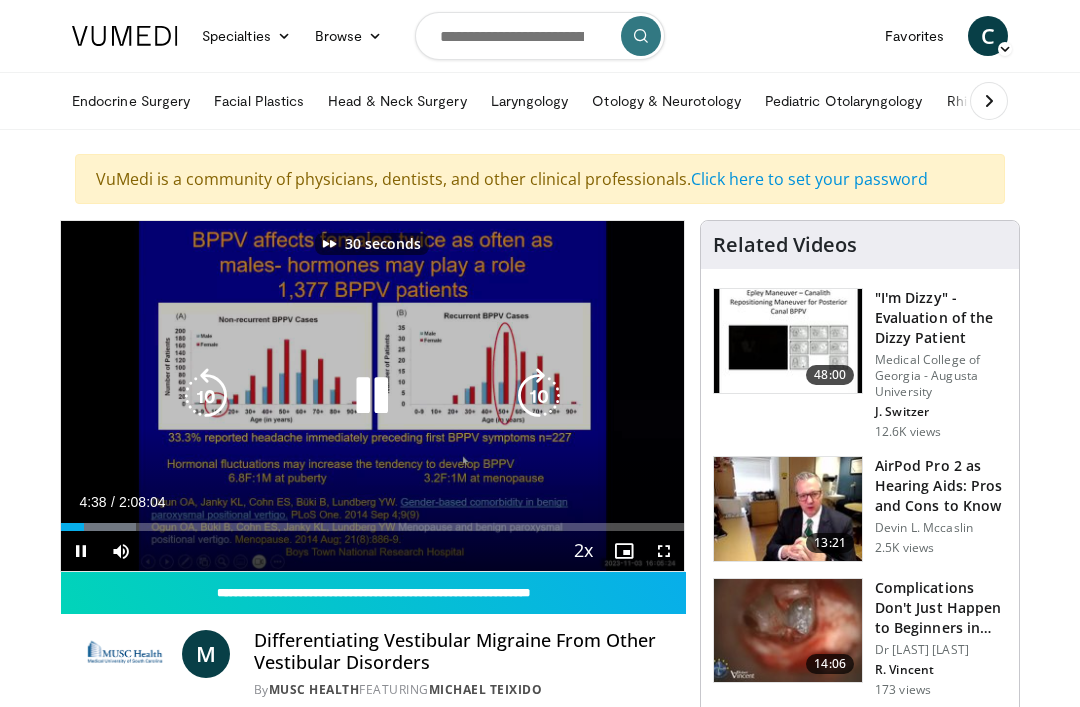 click at bounding box center [539, 396] 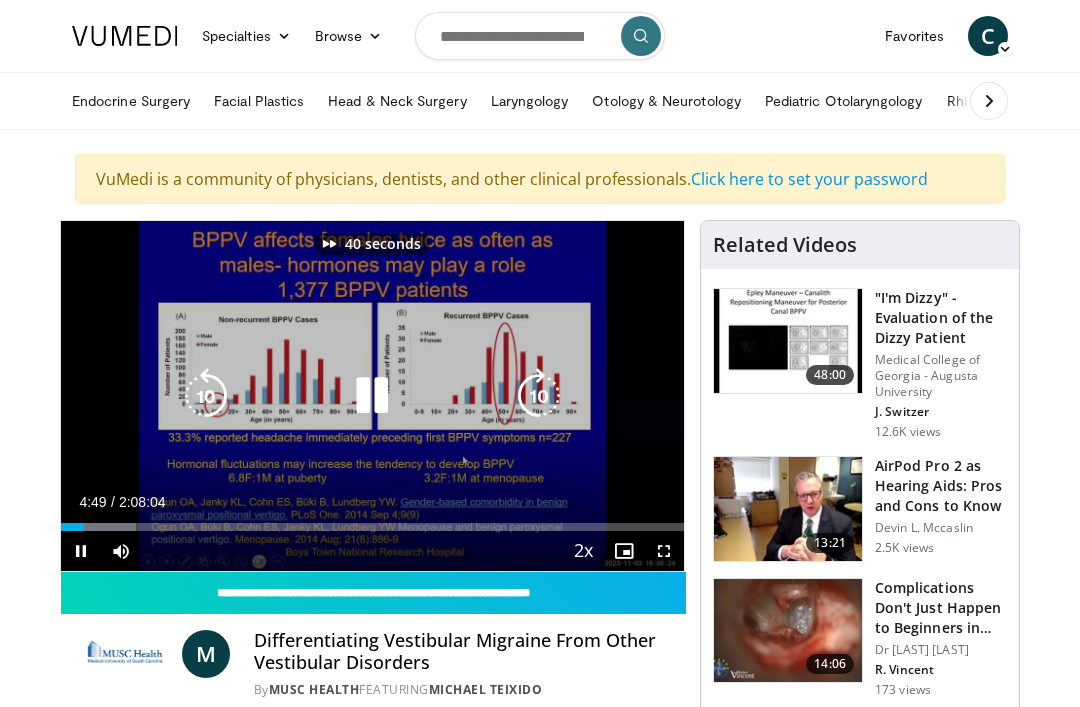 click at bounding box center [539, 396] 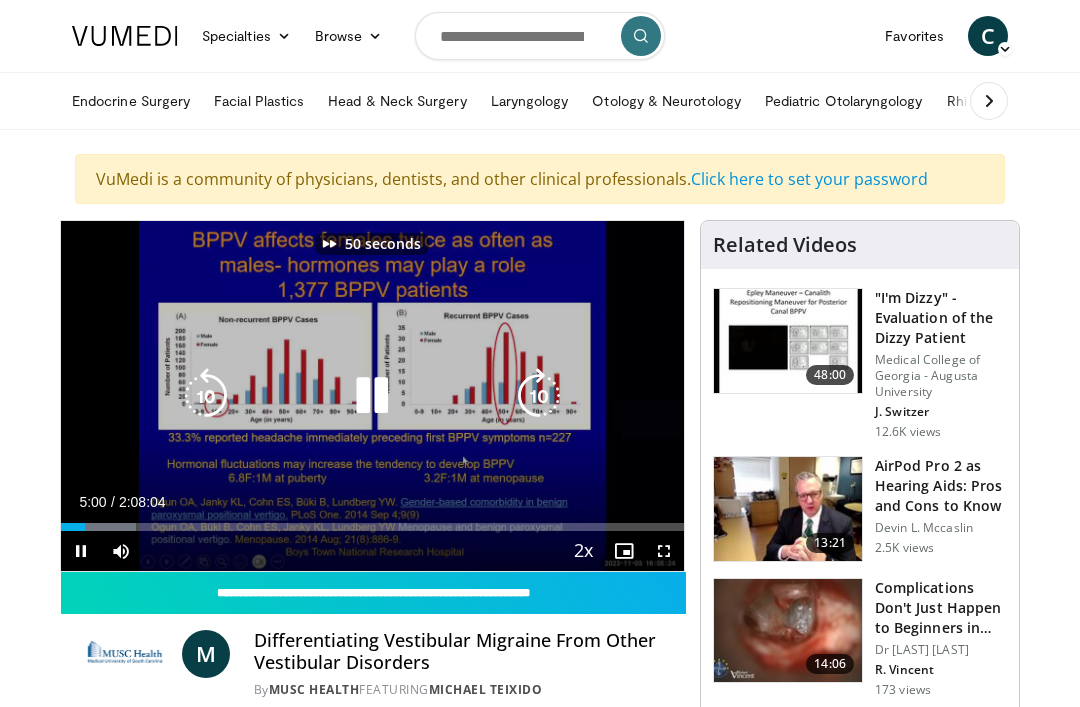click at bounding box center (539, 396) 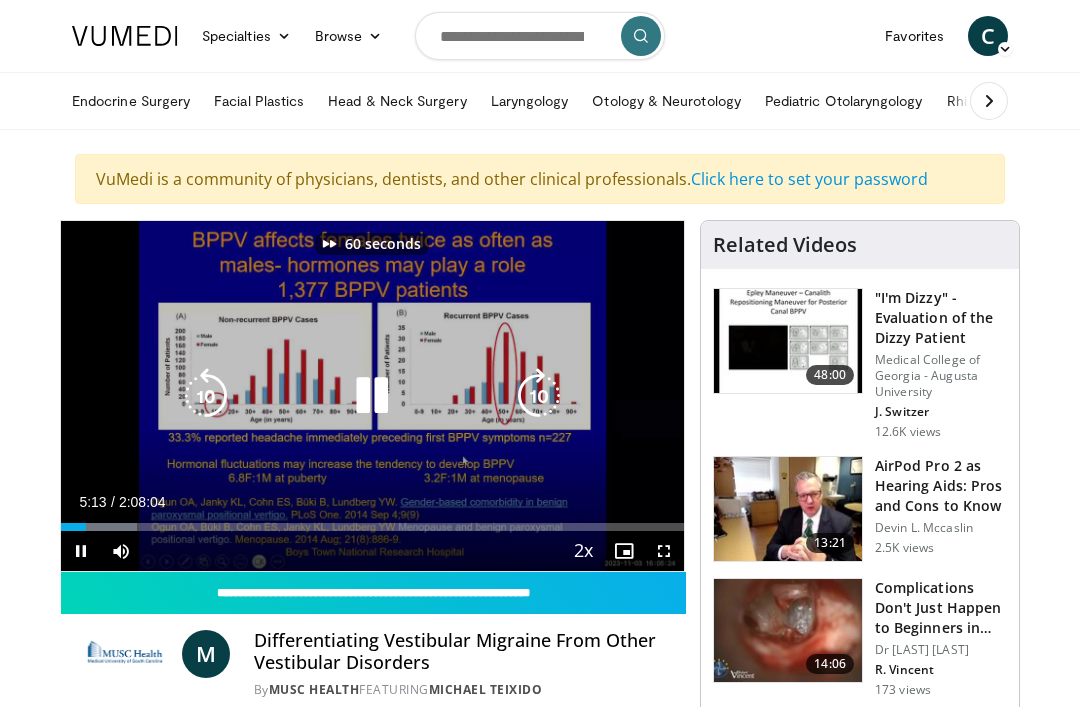 click on "60 seconds
Tap to unmute" at bounding box center [372, 396] 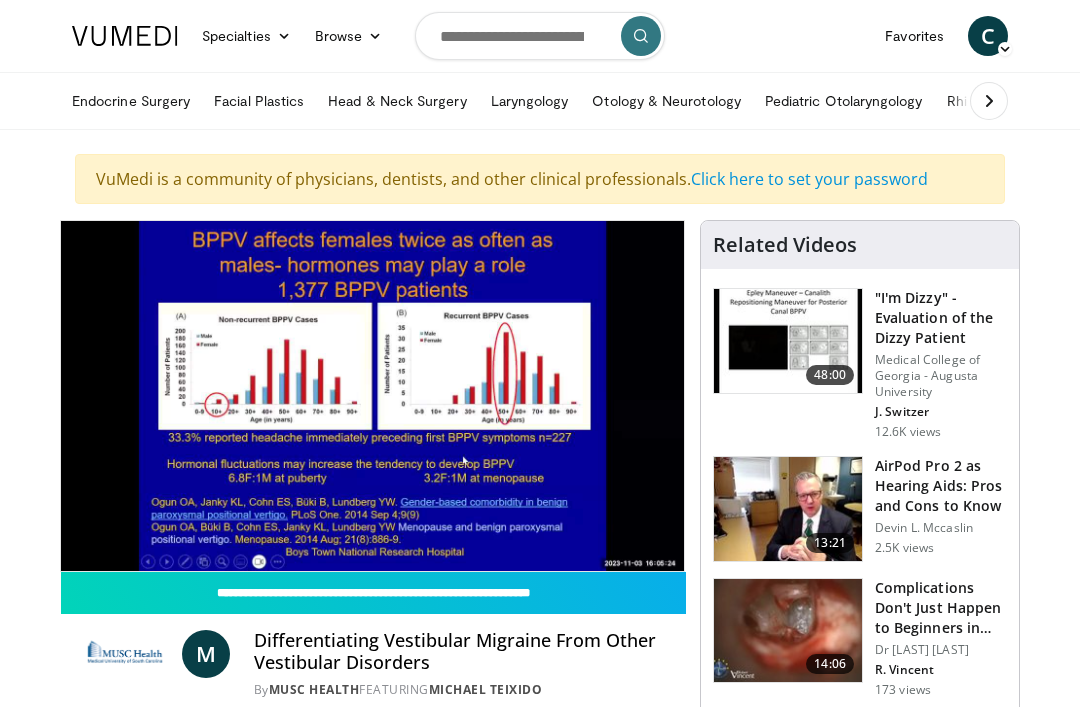 click on "60 seconds
Tap to unmute" at bounding box center (372, 396) 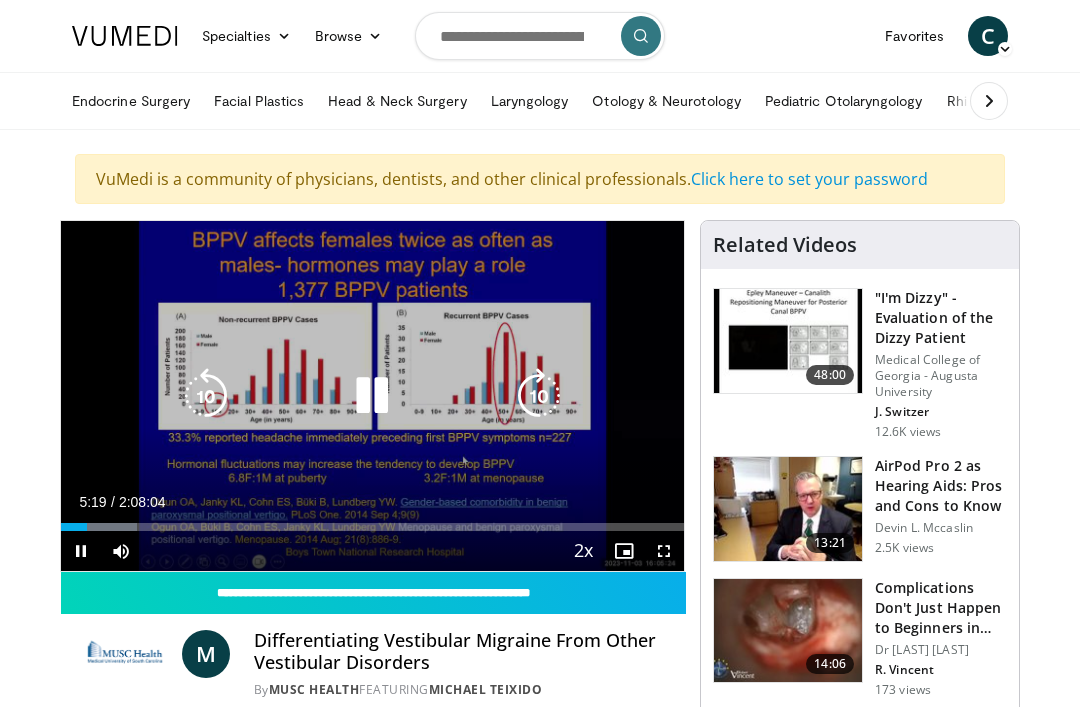 click on "60 seconds
Tap to unmute" at bounding box center (372, 396) 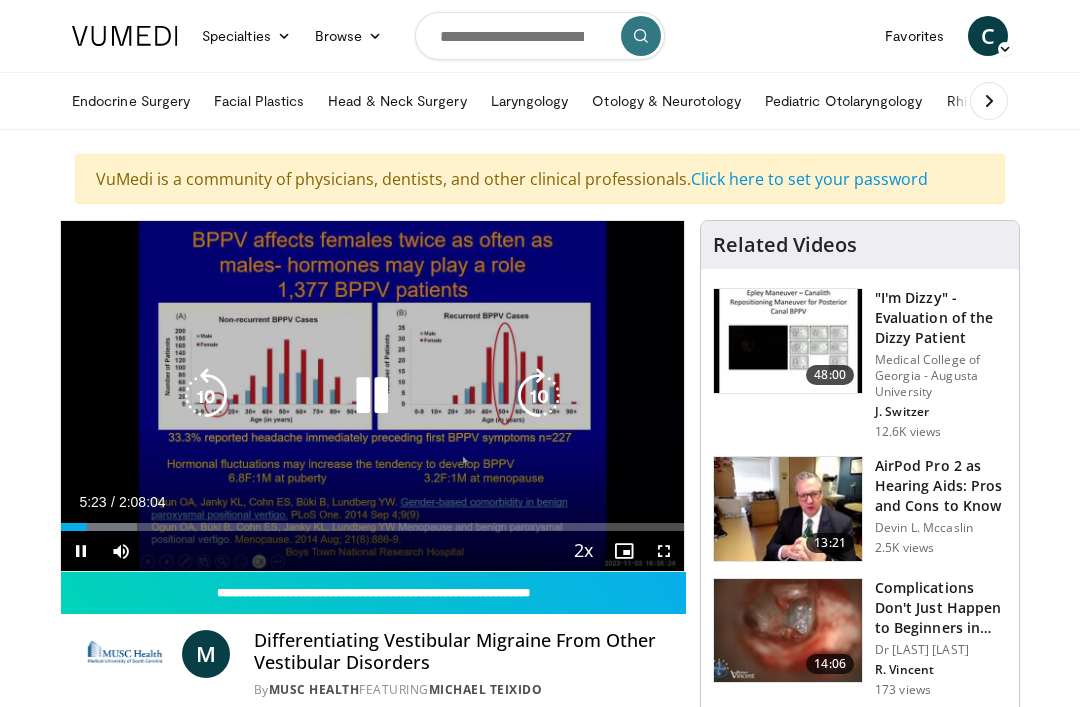 click at bounding box center (539, 396) 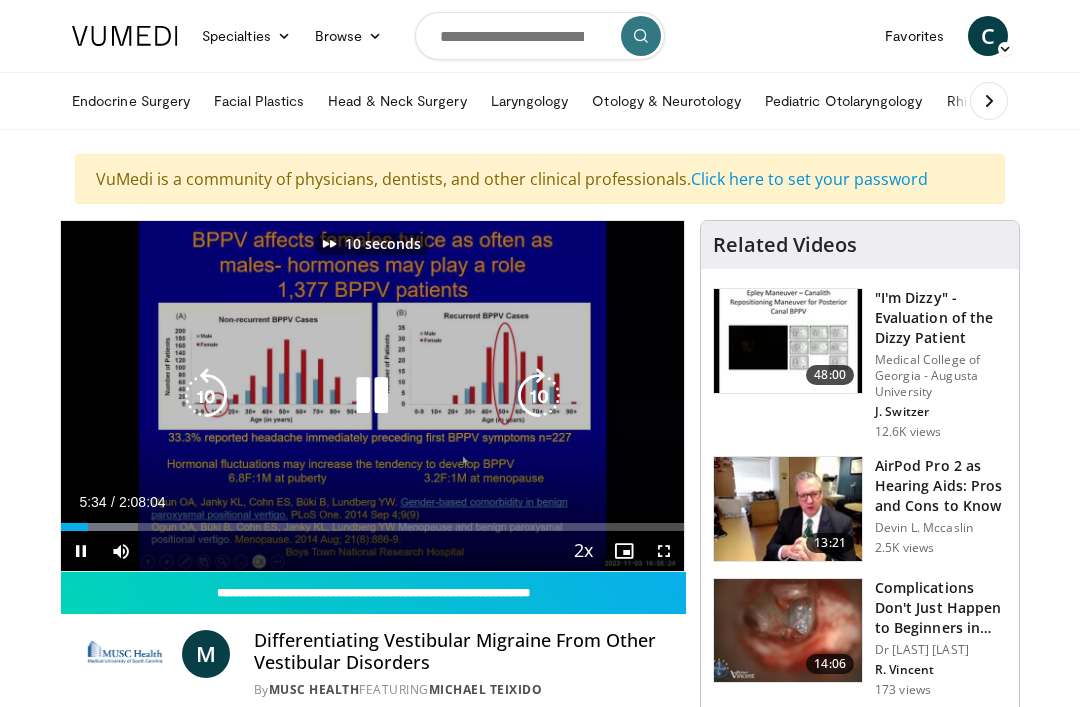 click at bounding box center (539, 396) 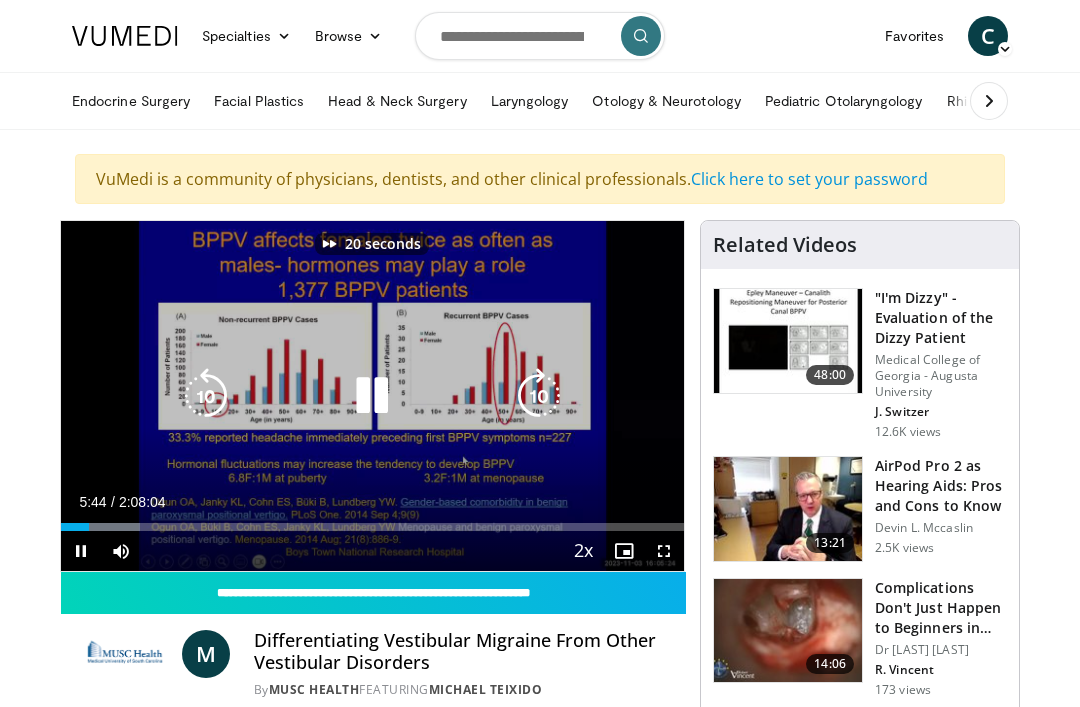 click on "20 seconds
Tap to unmute" at bounding box center (372, 396) 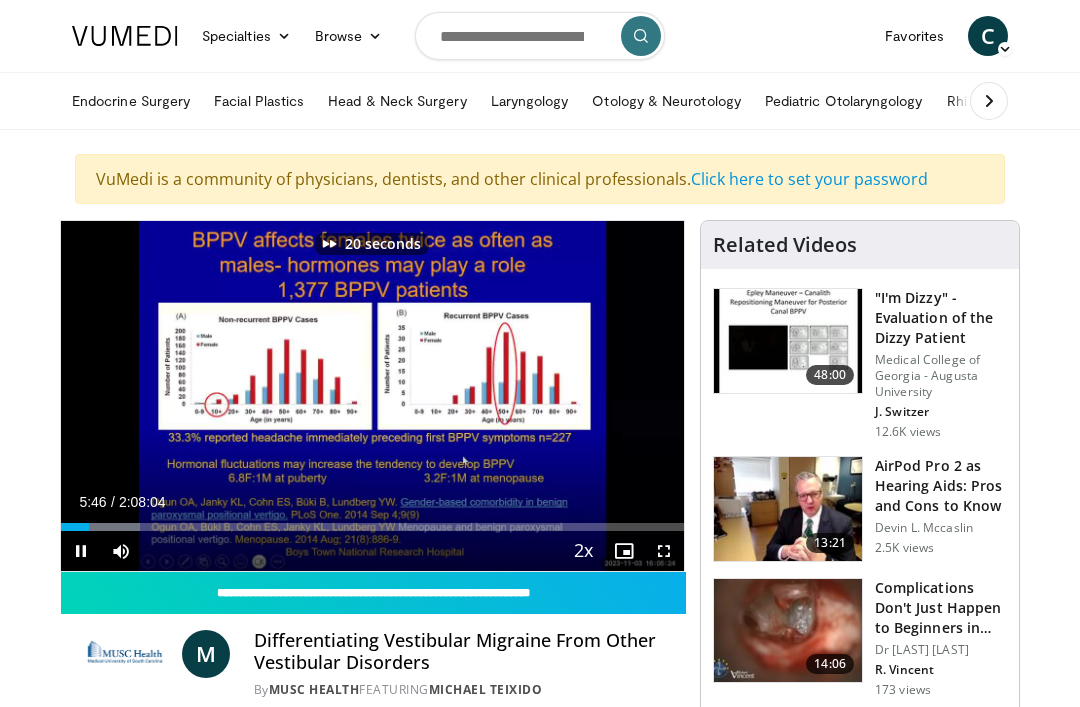 click at bounding box center (539, 396) 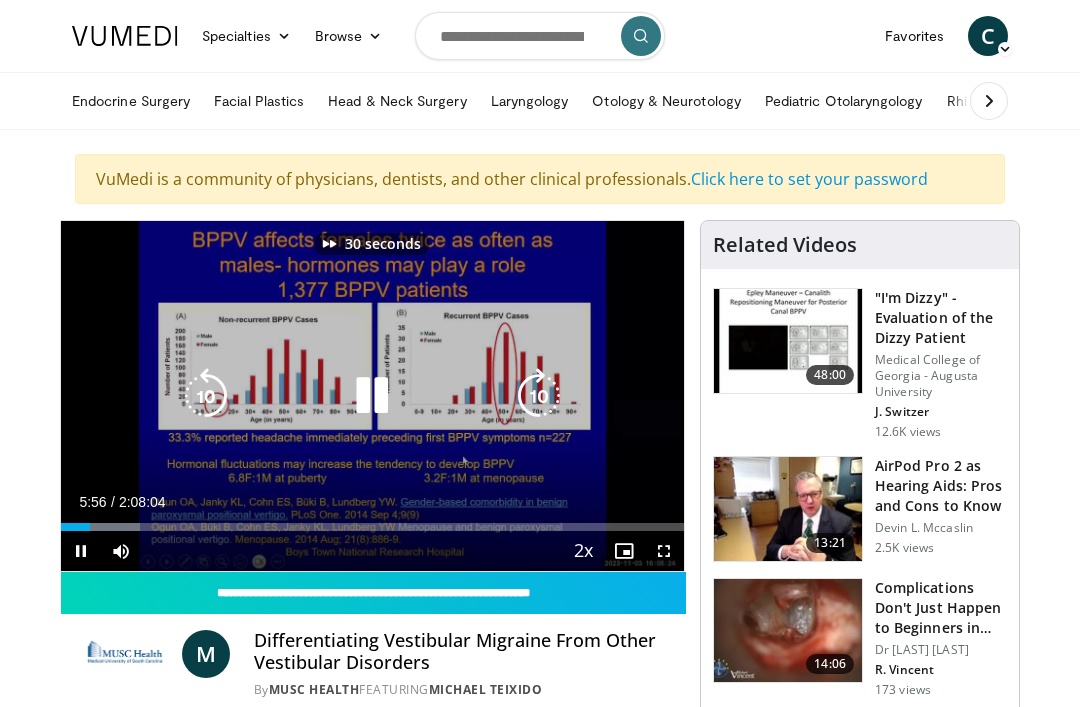 click at bounding box center [539, 396] 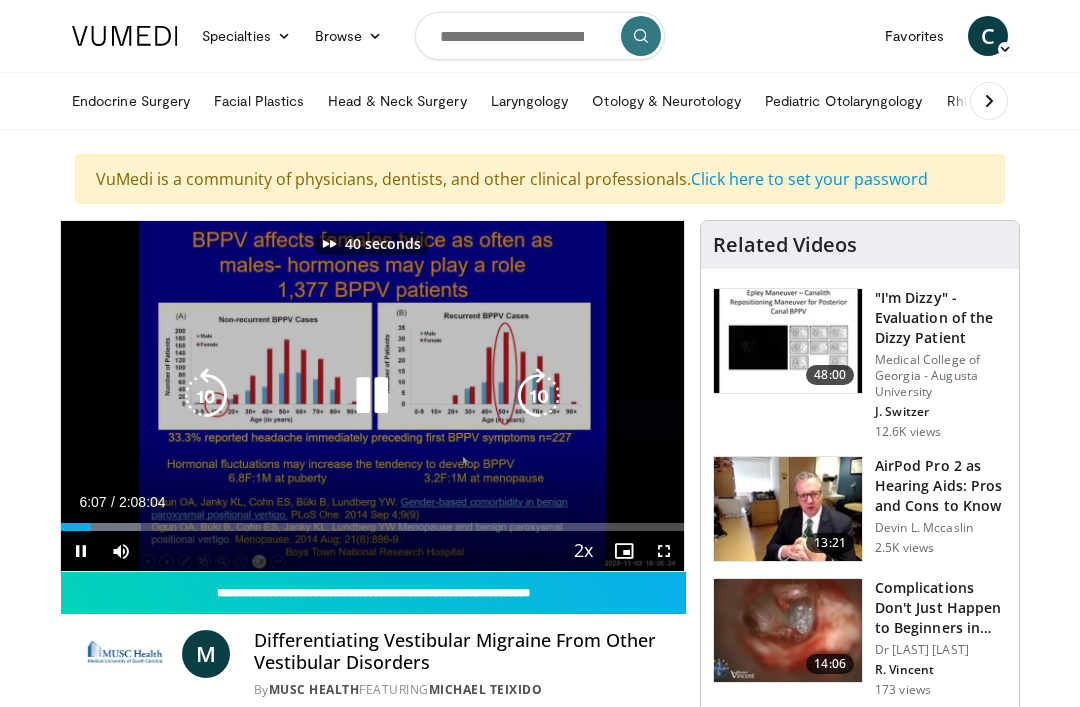 click at bounding box center (539, 396) 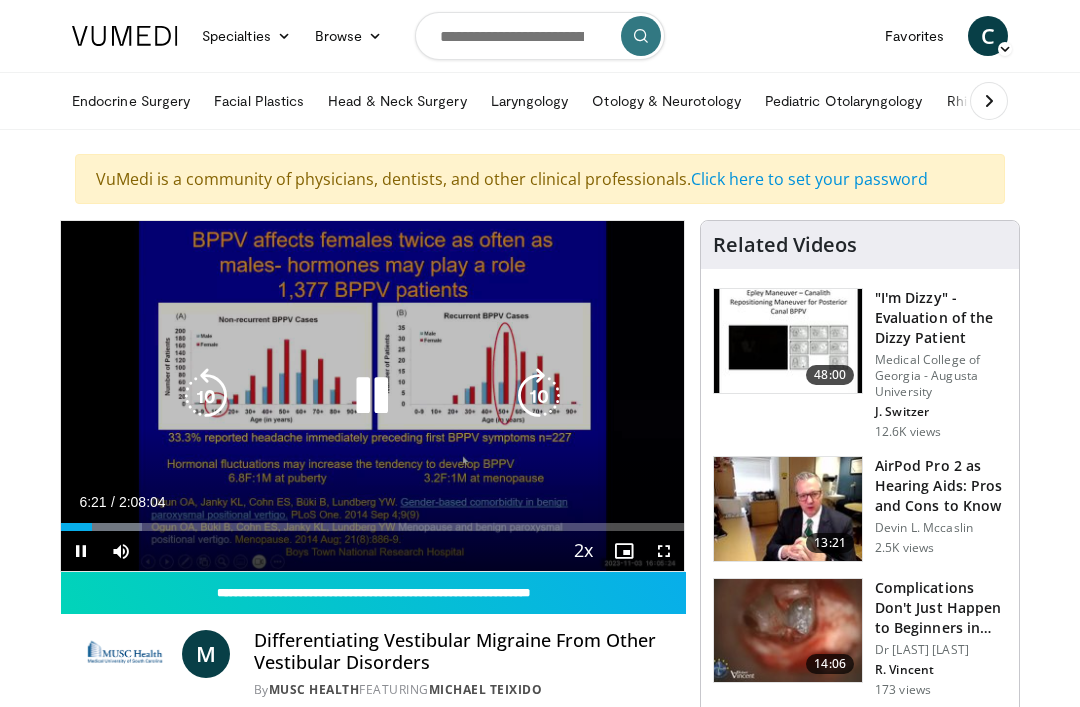 click on "Endocrine Surgery
Facial Plastics
Head & Neck Surgery
Laryngology
Otology & Neurotology
Pediatric Otolaryngology
Rhinology & Allergy
Sleep Surgery
Business
Finance & Taxes
Healthcare Policy
Practice Growth
Telemedicine" at bounding box center (540, 101) 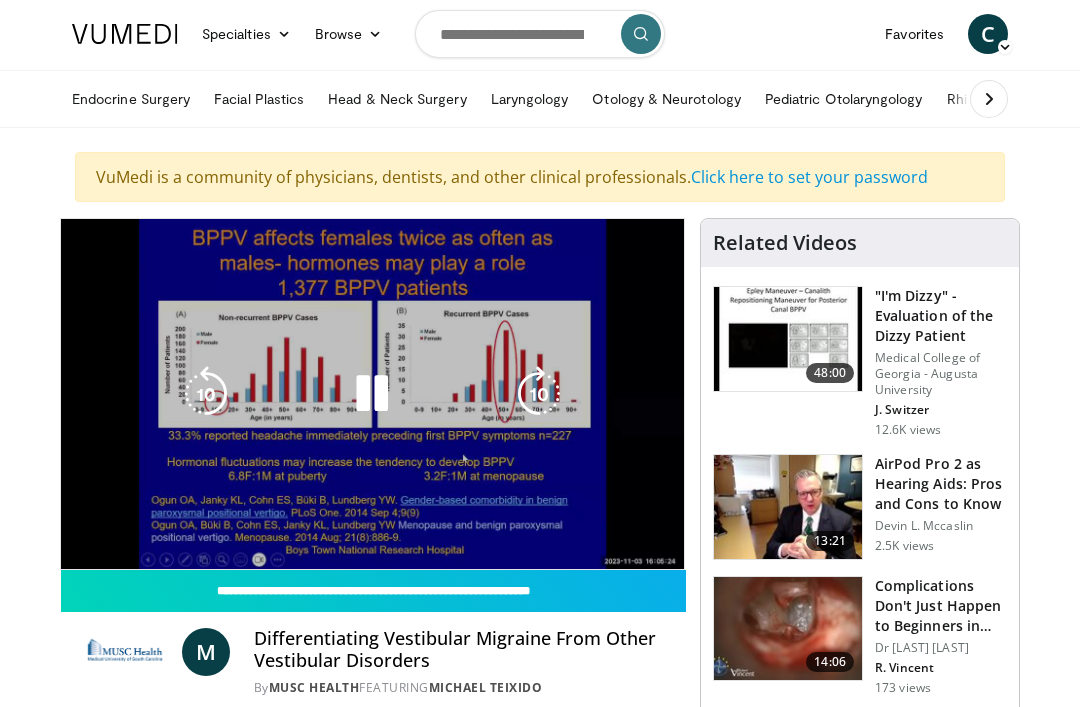 scroll, scrollTop: 3, scrollLeft: 0, axis: vertical 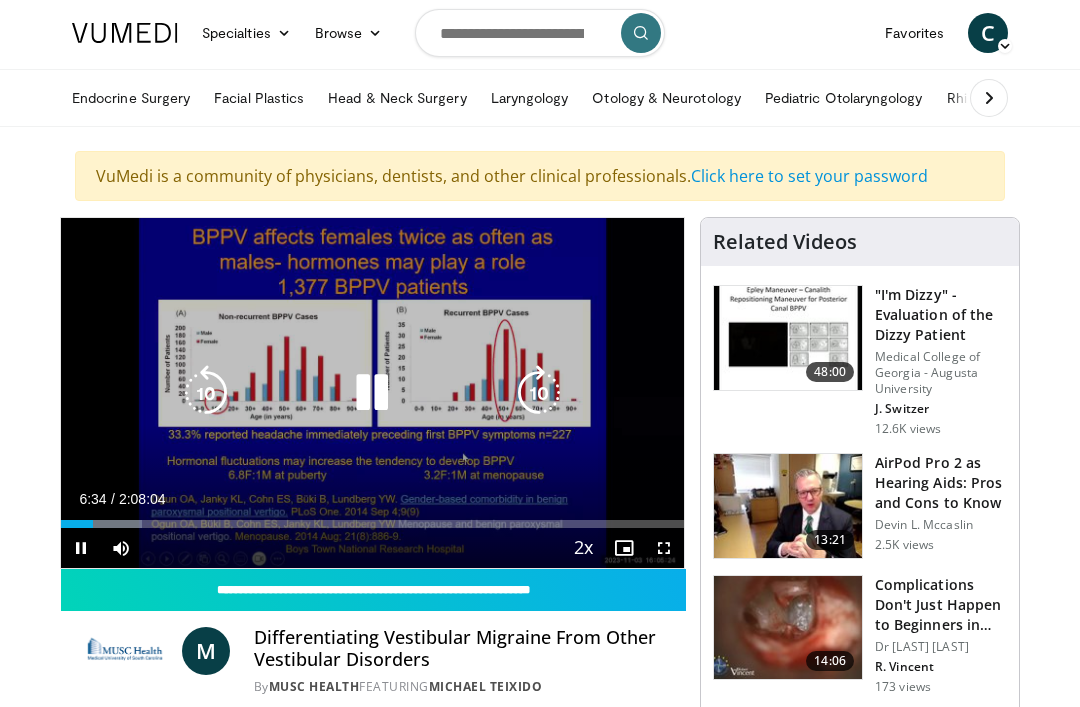 click at bounding box center [539, 393] 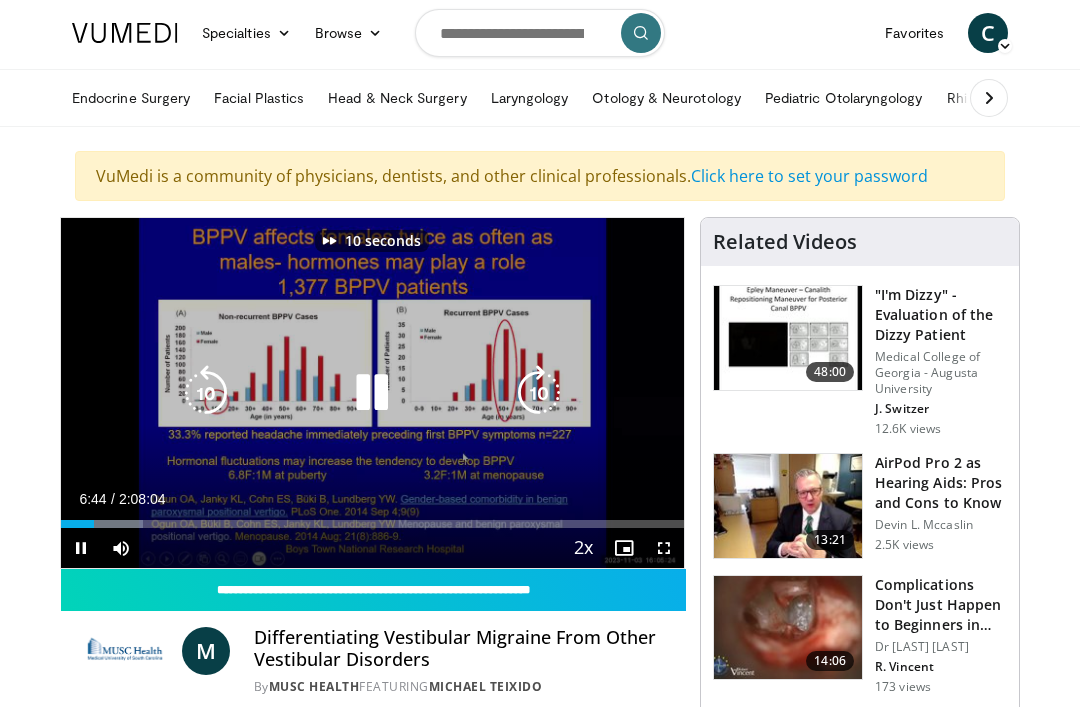 click at bounding box center (539, 393) 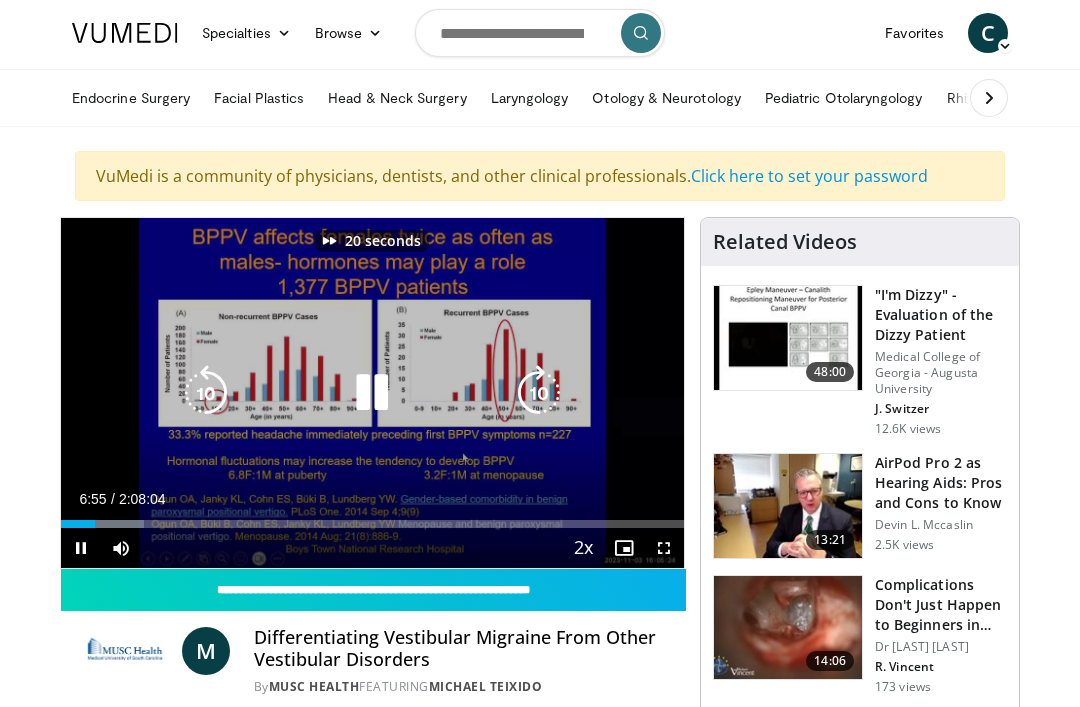click at bounding box center [539, 393] 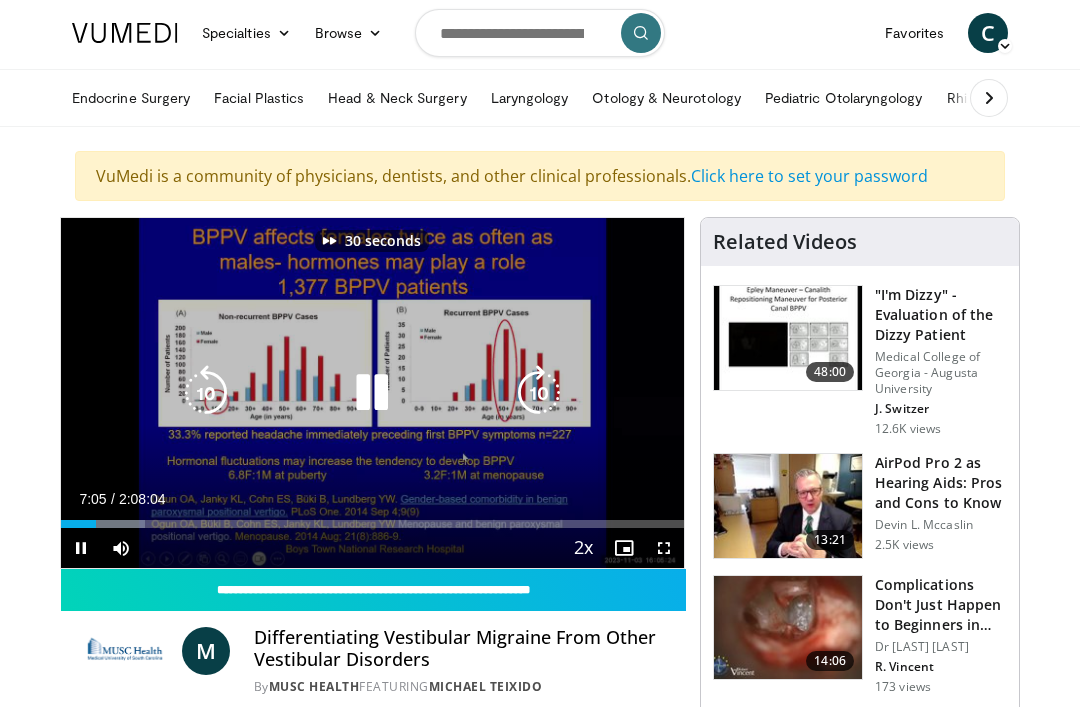 click at bounding box center [539, 393] 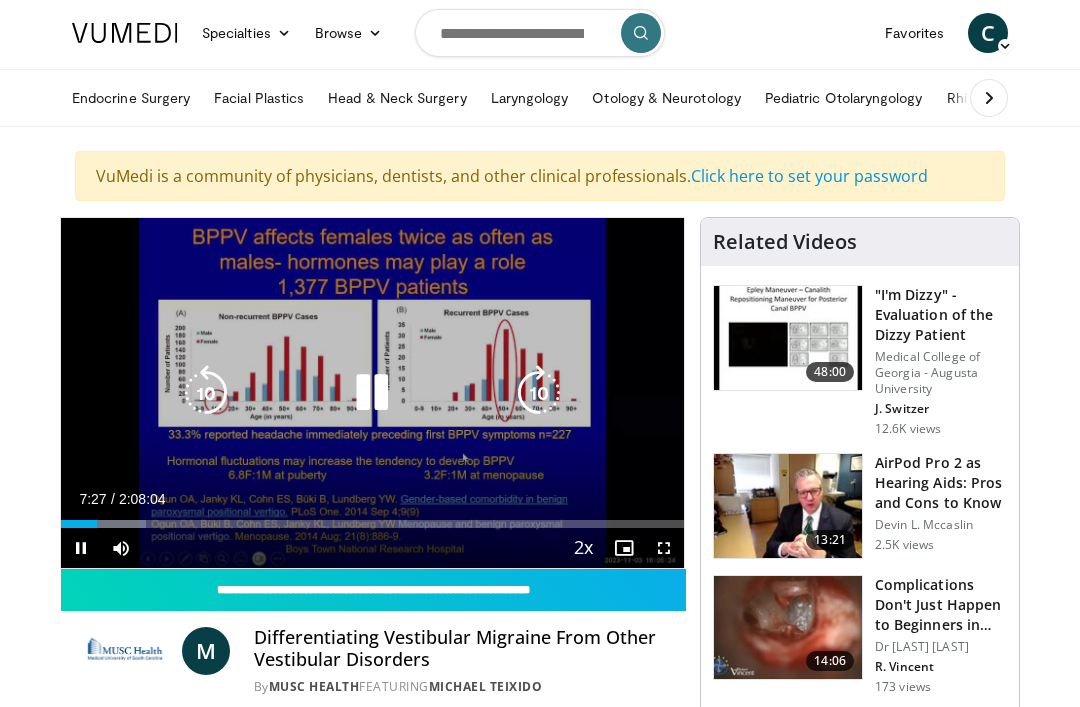 click at bounding box center (539, 393) 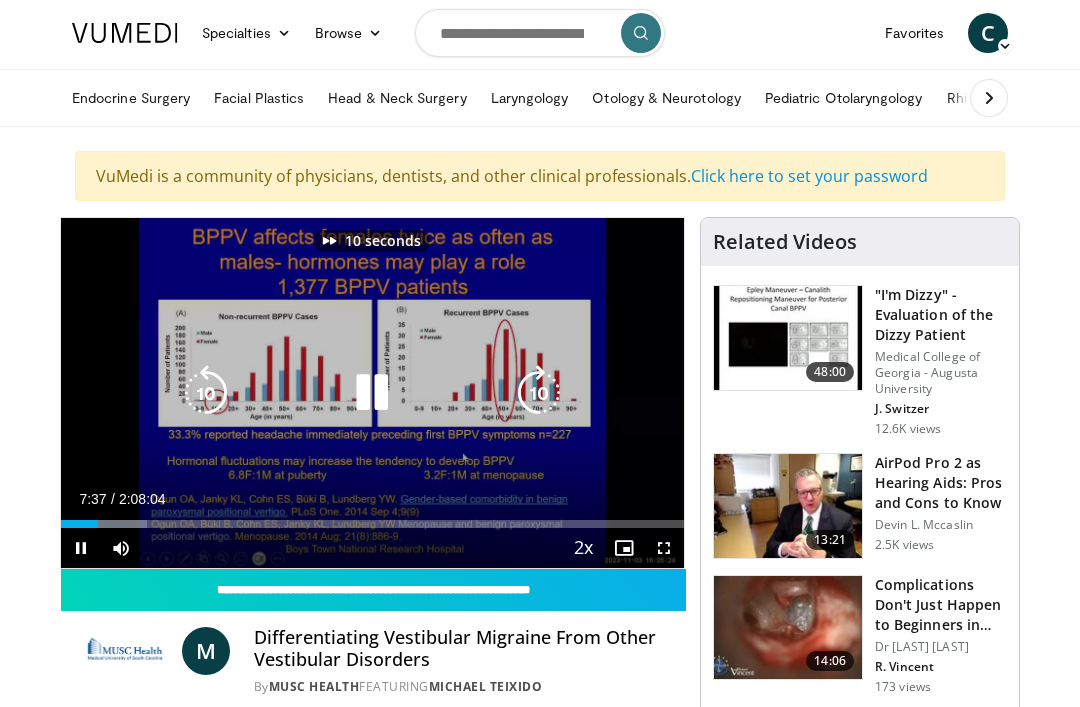 click at bounding box center [539, 393] 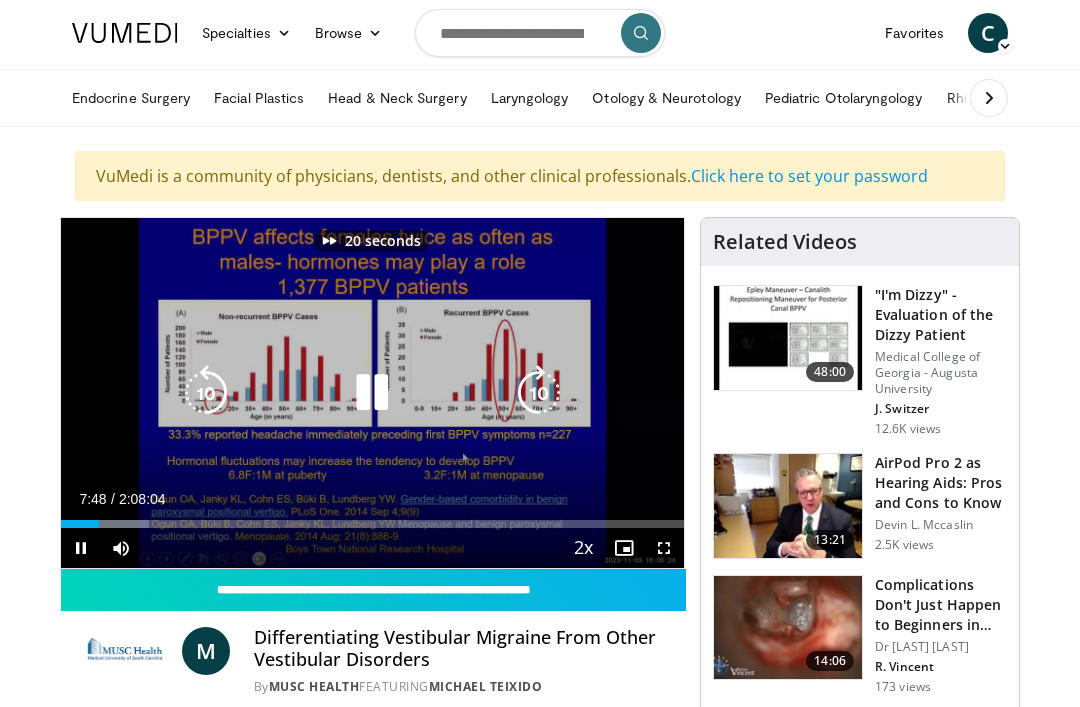 click at bounding box center [539, 393] 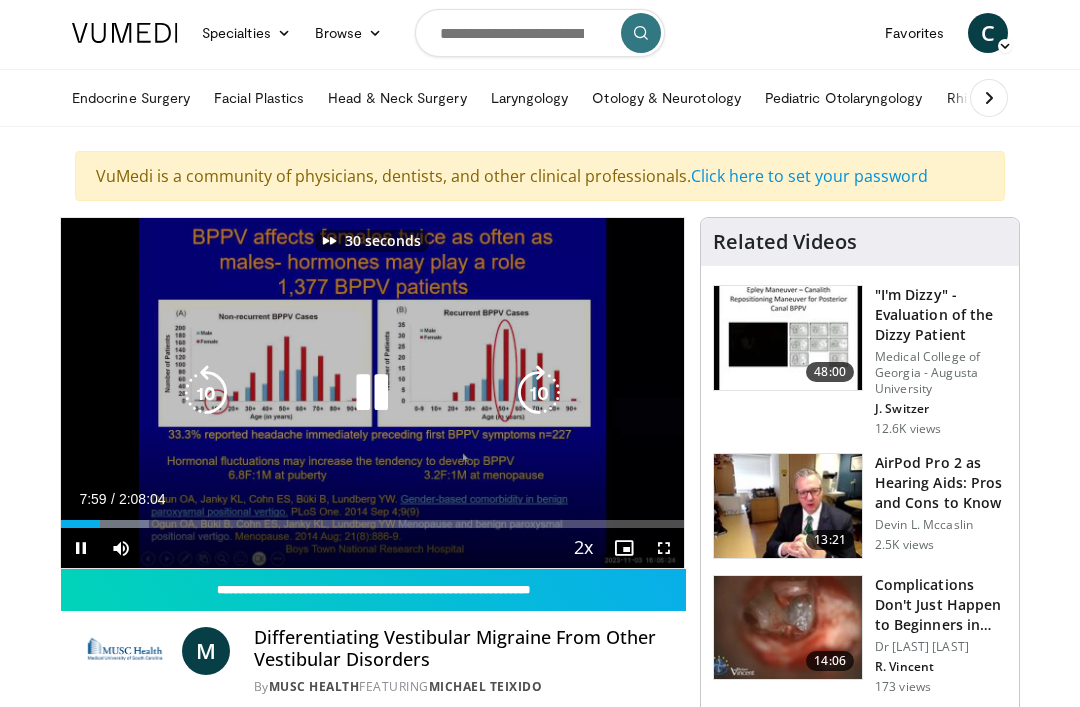click at bounding box center [539, 393] 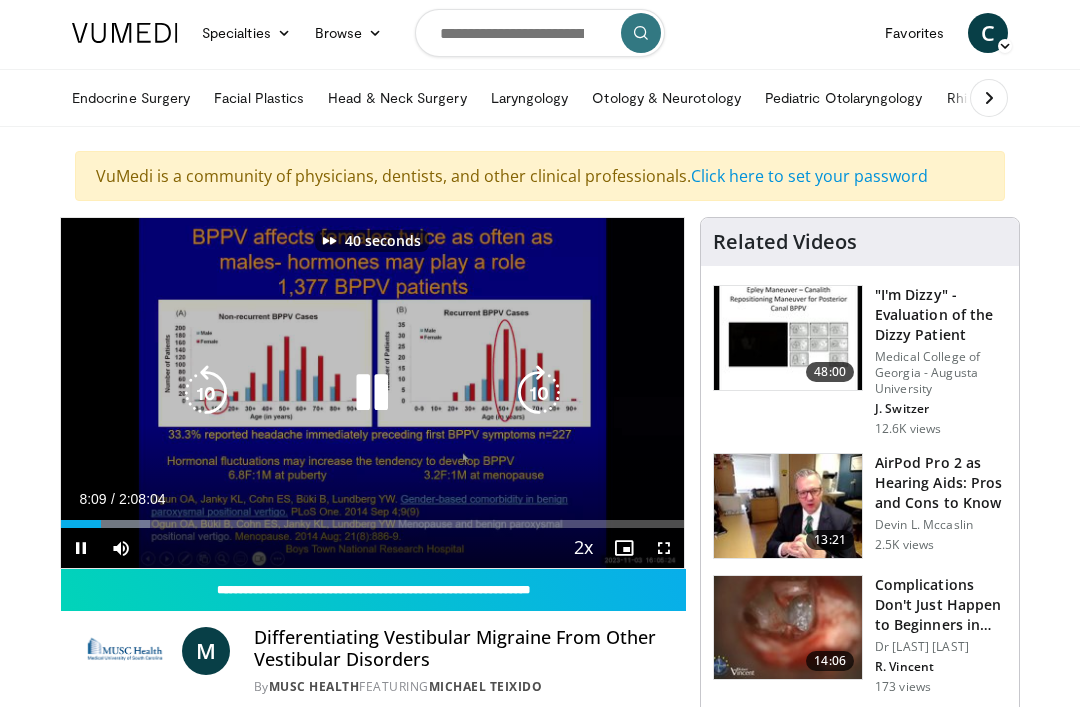 click at bounding box center [539, 393] 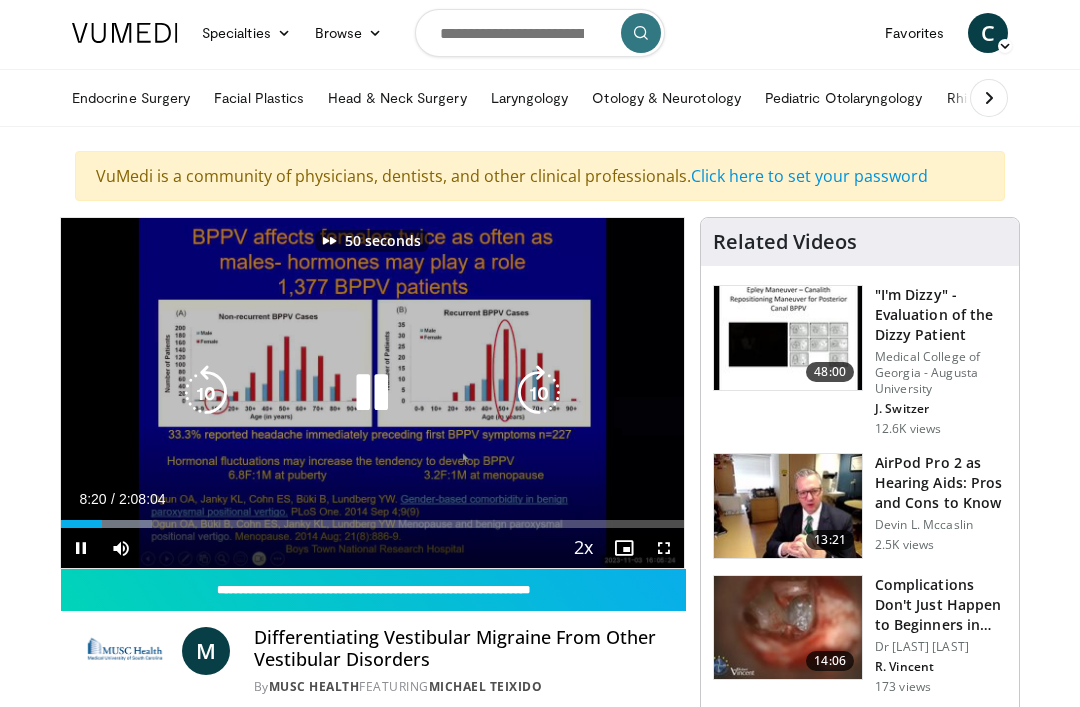 click at bounding box center [539, 393] 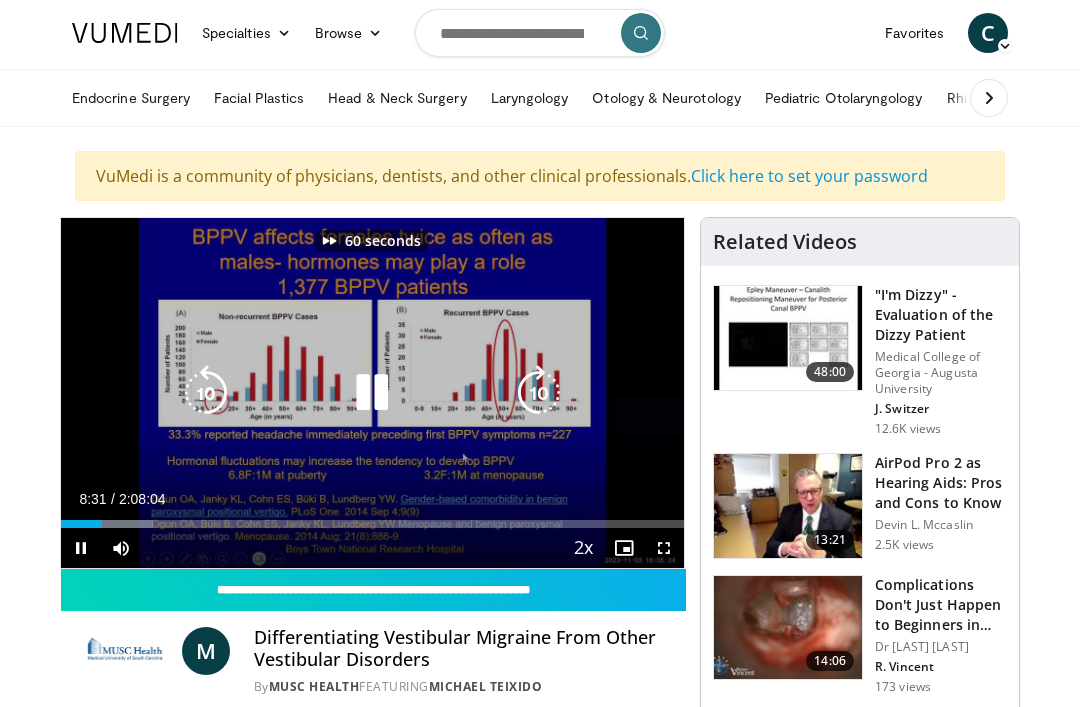 click at bounding box center (539, 393) 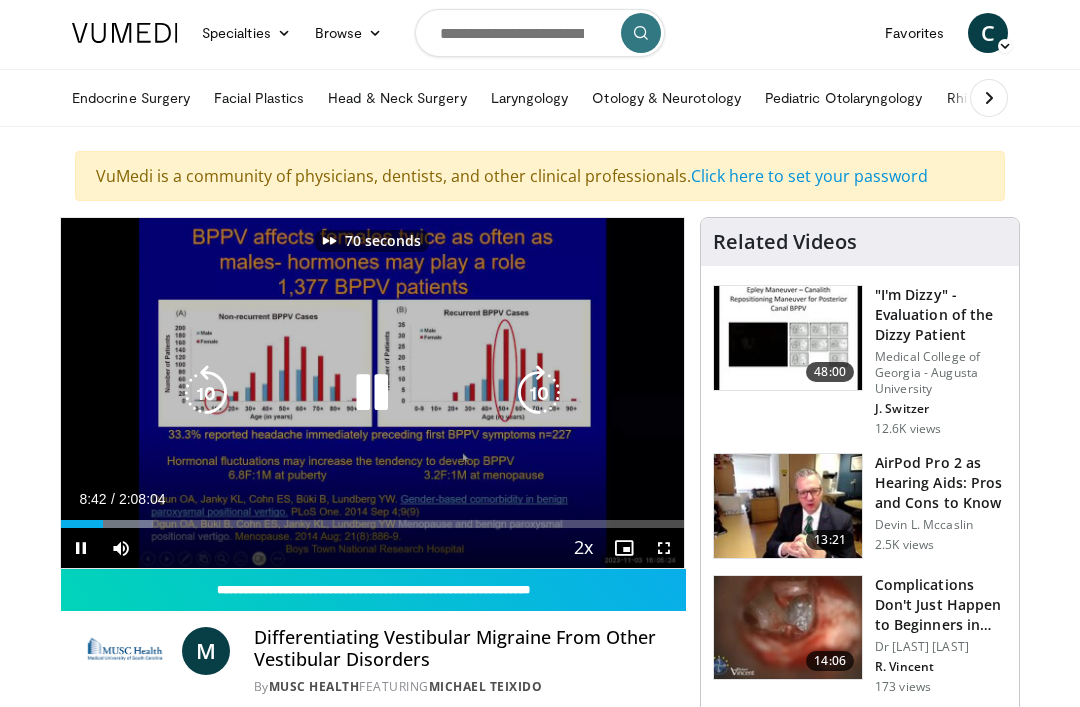 click at bounding box center (539, 393) 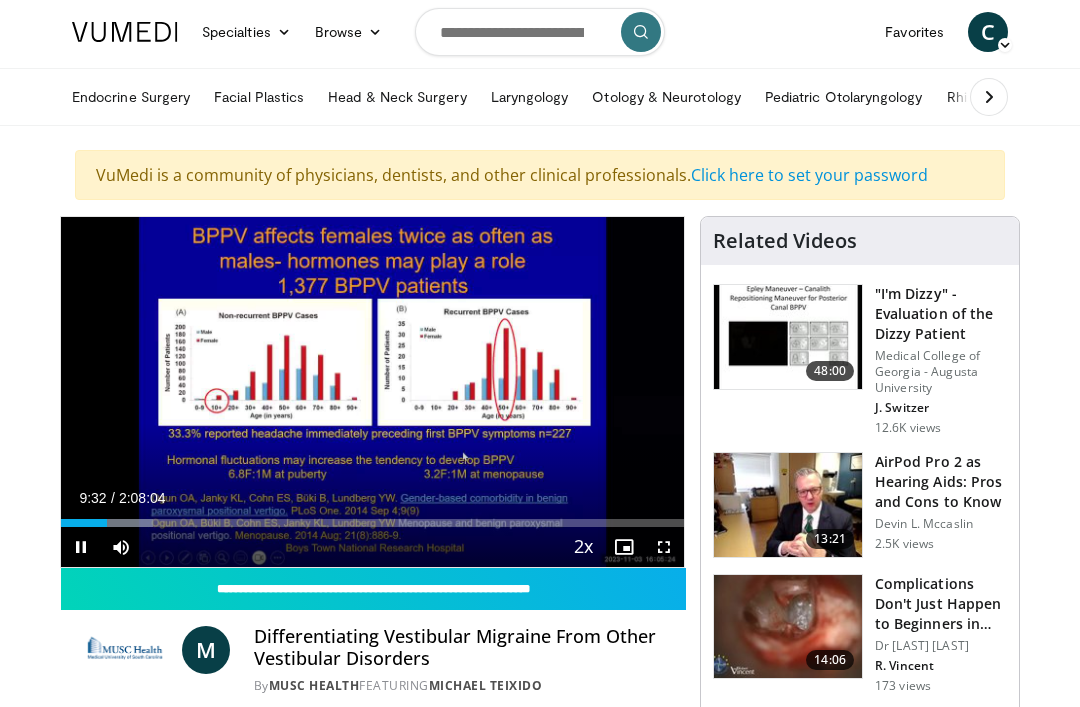 scroll, scrollTop: 3, scrollLeft: 0, axis: vertical 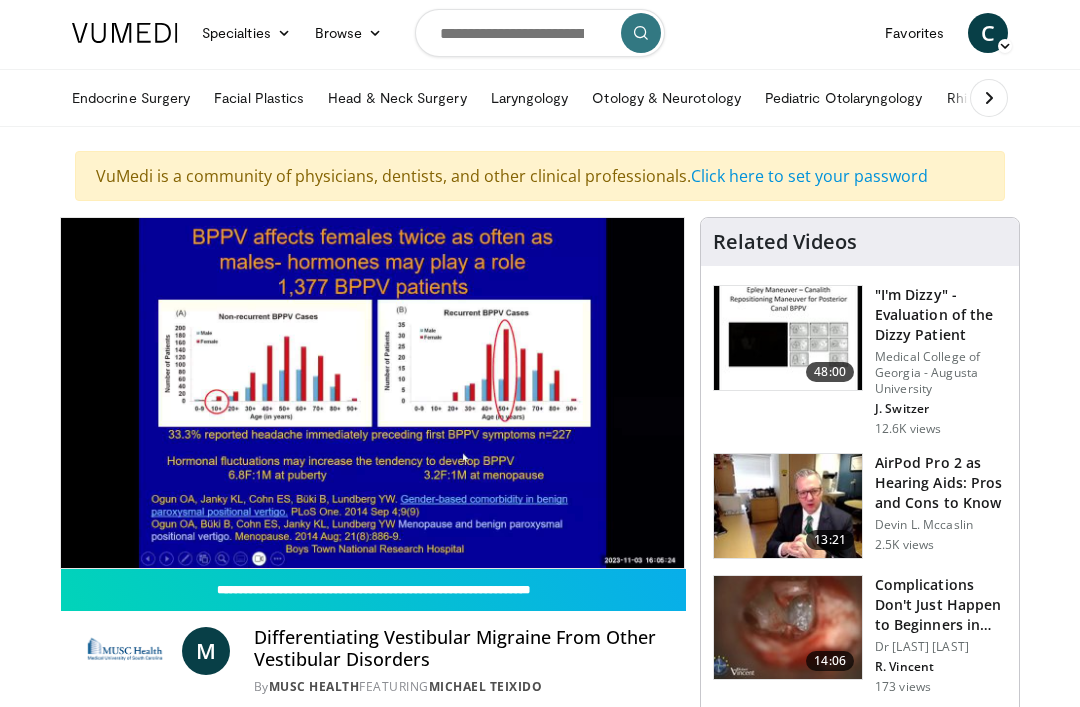 click on "80 seconds
Tap to unmute" at bounding box center (372, 393) 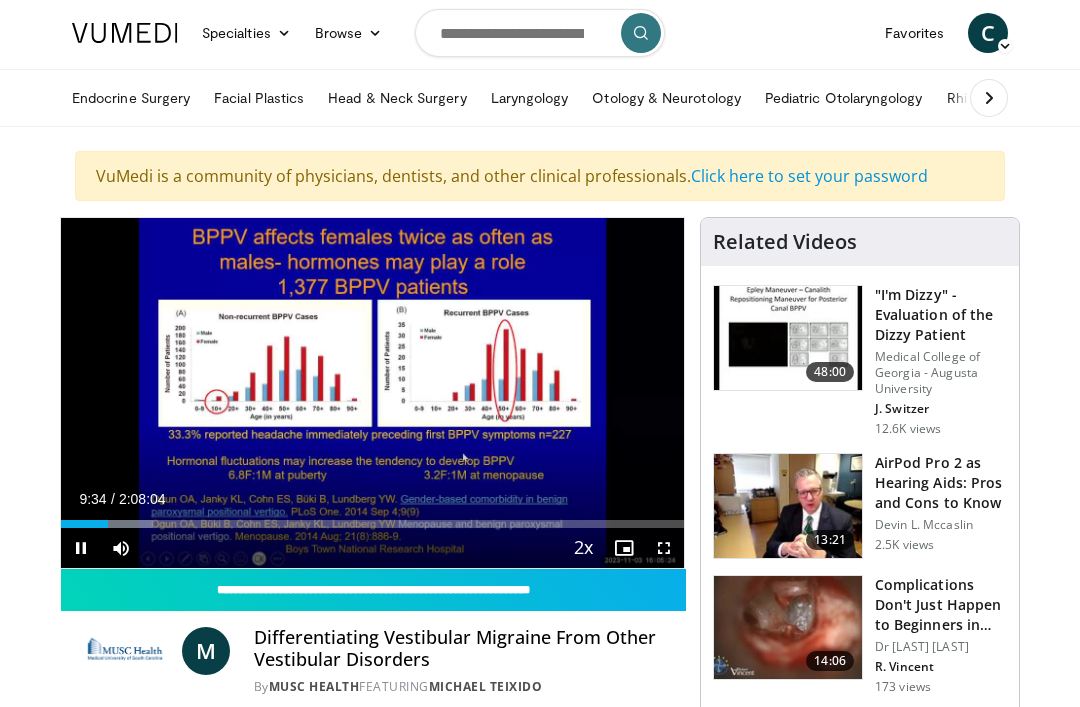 click at bounding box center [539, 393] 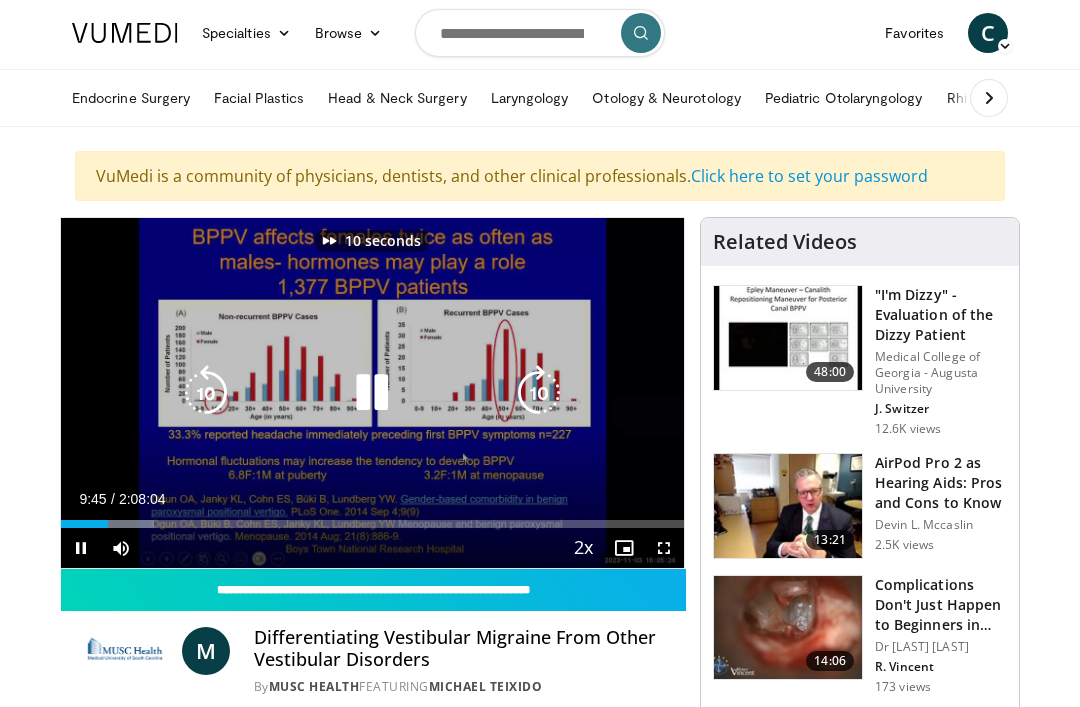 click at bounding box center [539, 393] 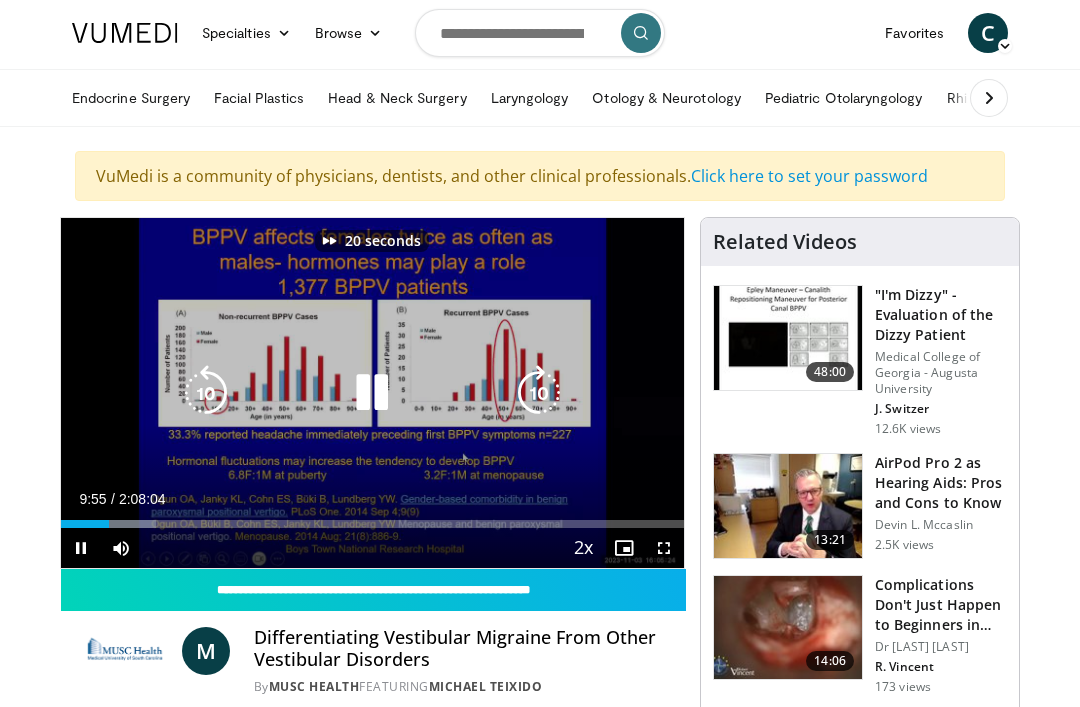 click at bounding box center (539, 393) 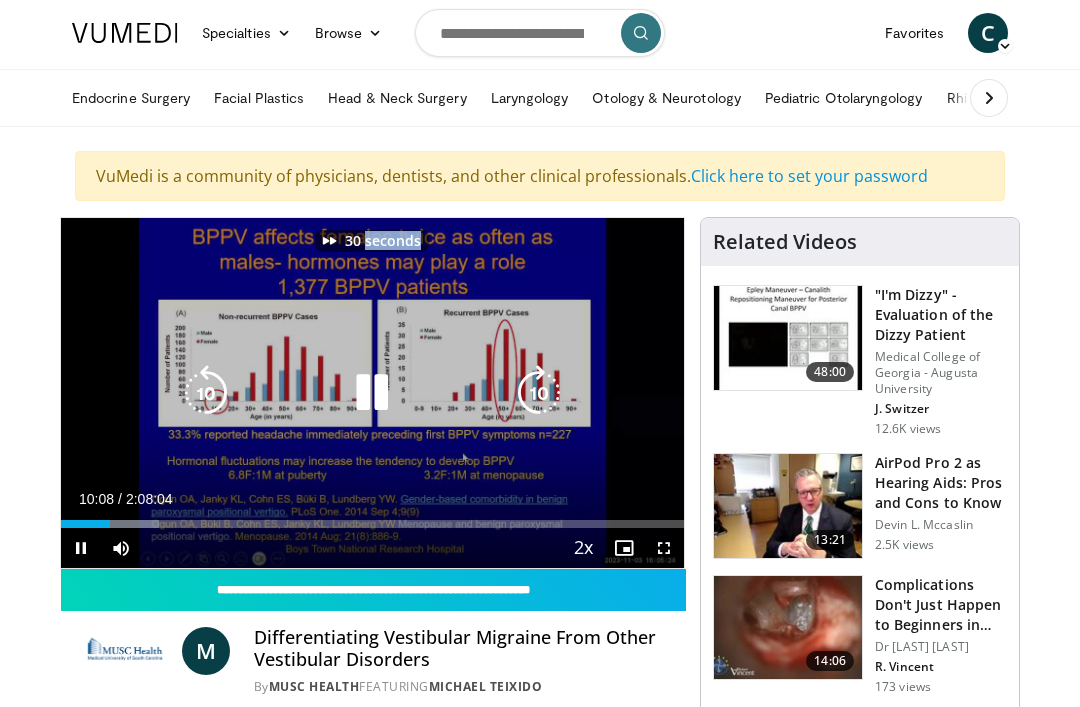 click at bounding box center (539, 393) 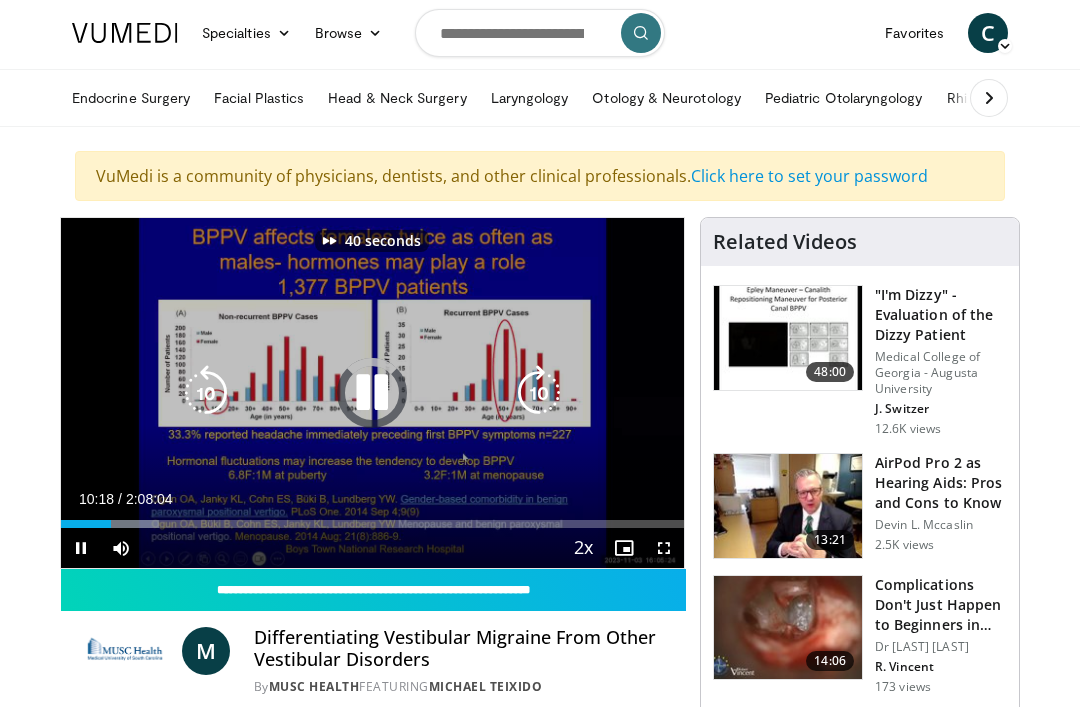 click at bounding box center [539, 393] 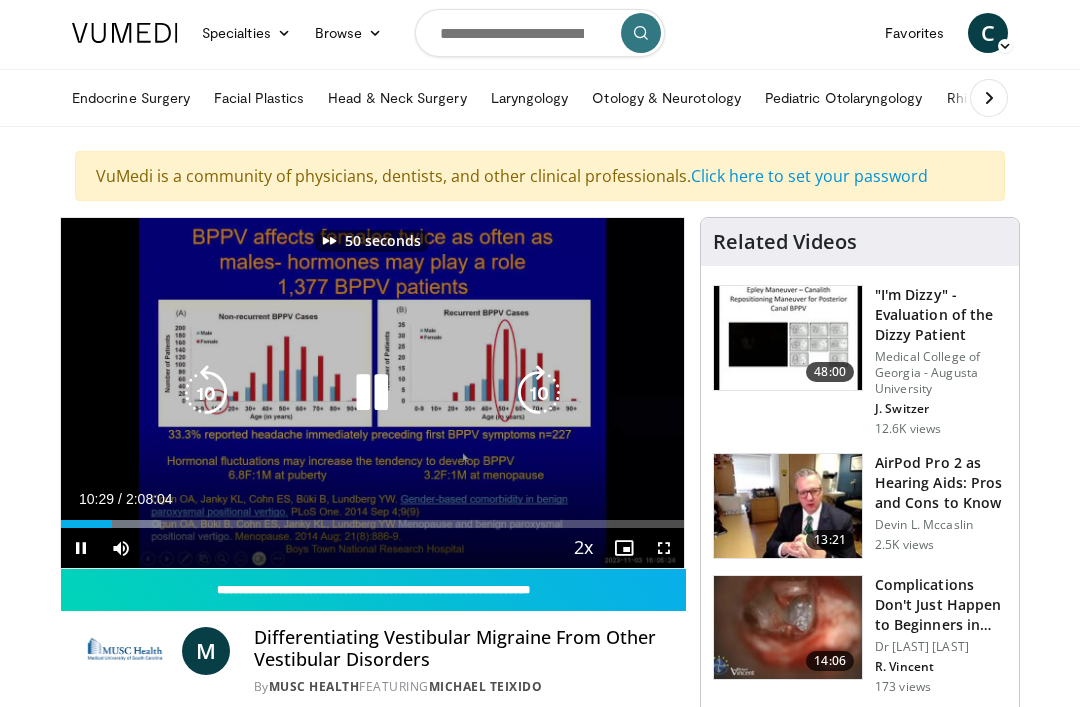 click at bounding box center (539, 393) 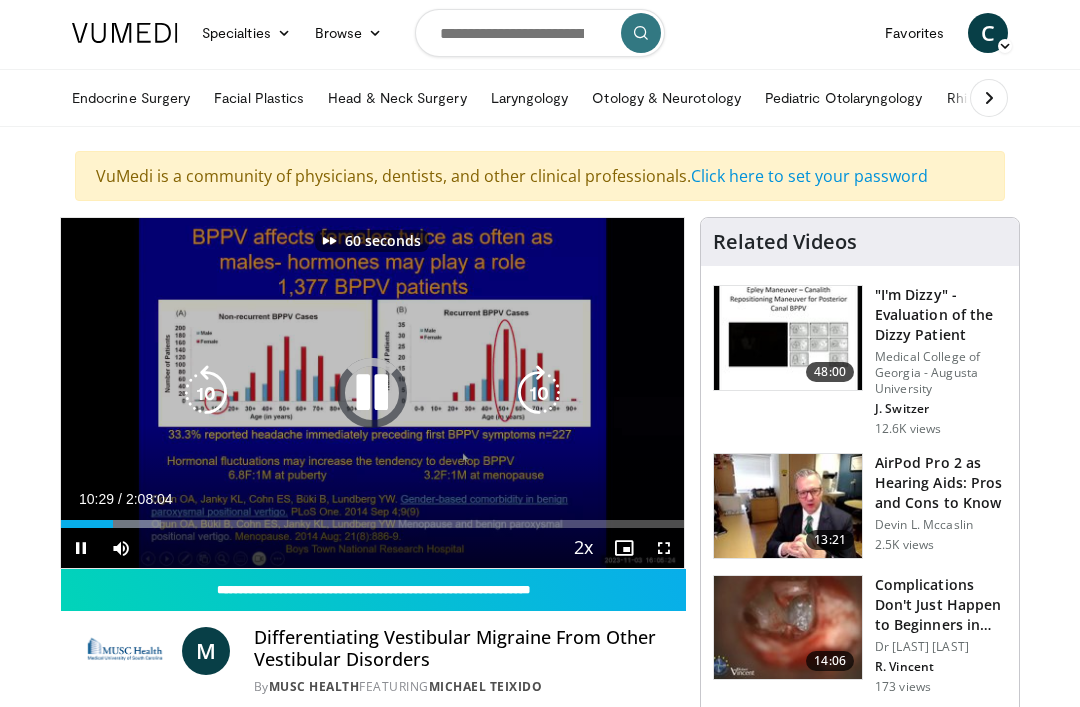 click at bounding box center (539, 393) 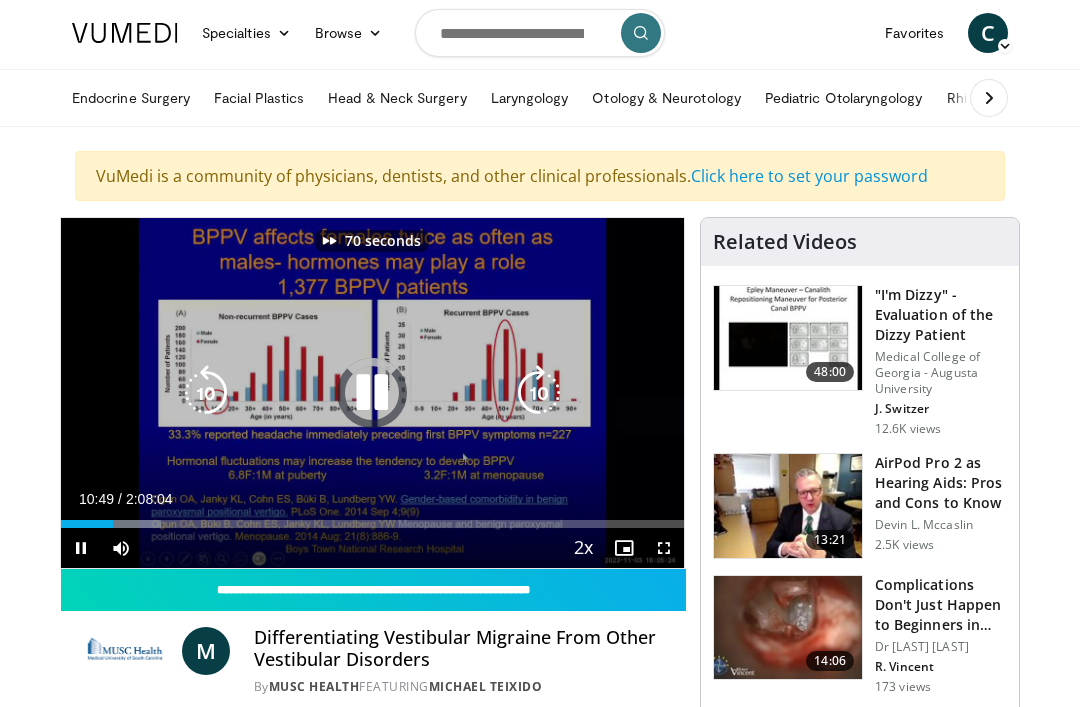 click at bounding box center (539, 393) 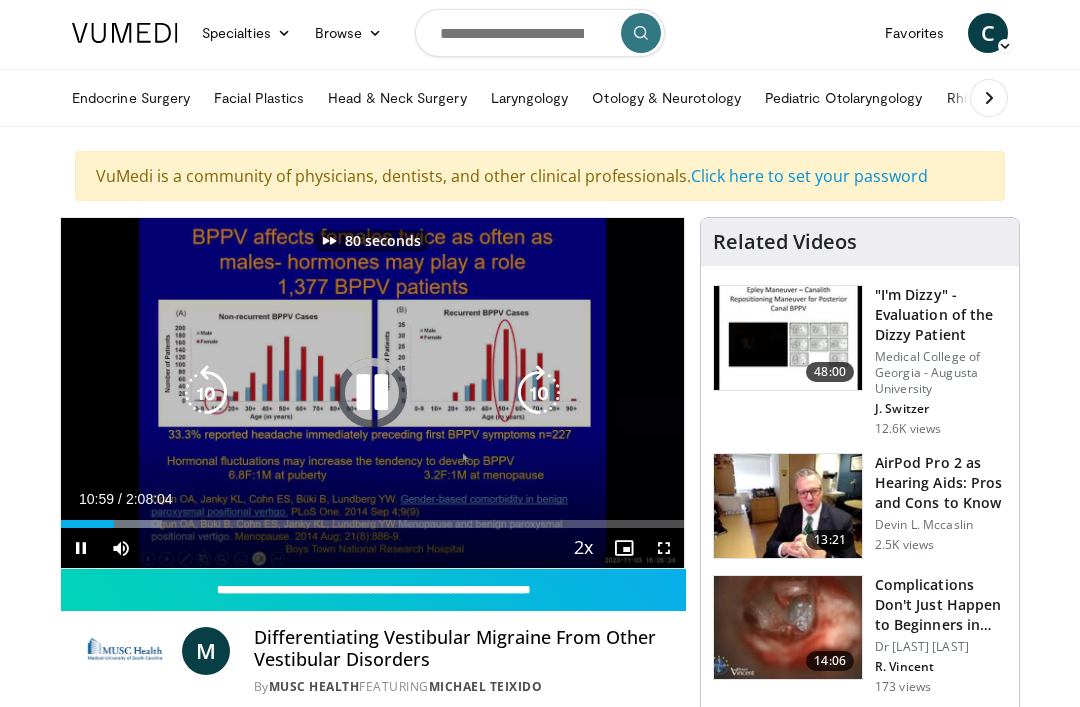 click at bounding box center (539, 393) 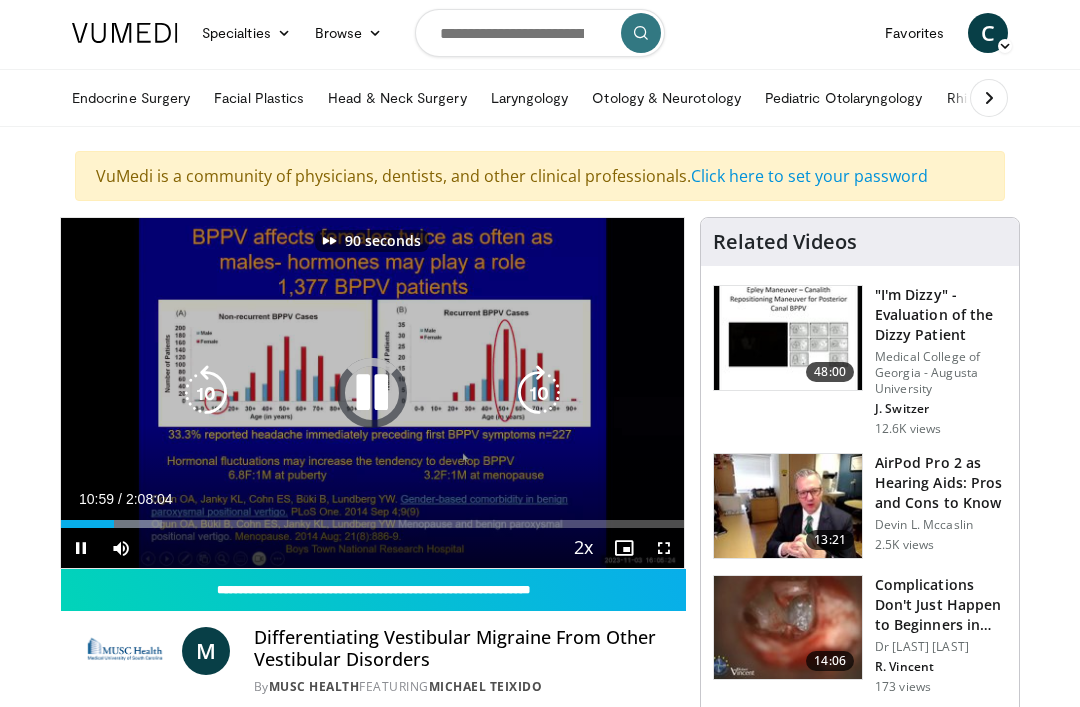 click at bounding box center [539, 393] 